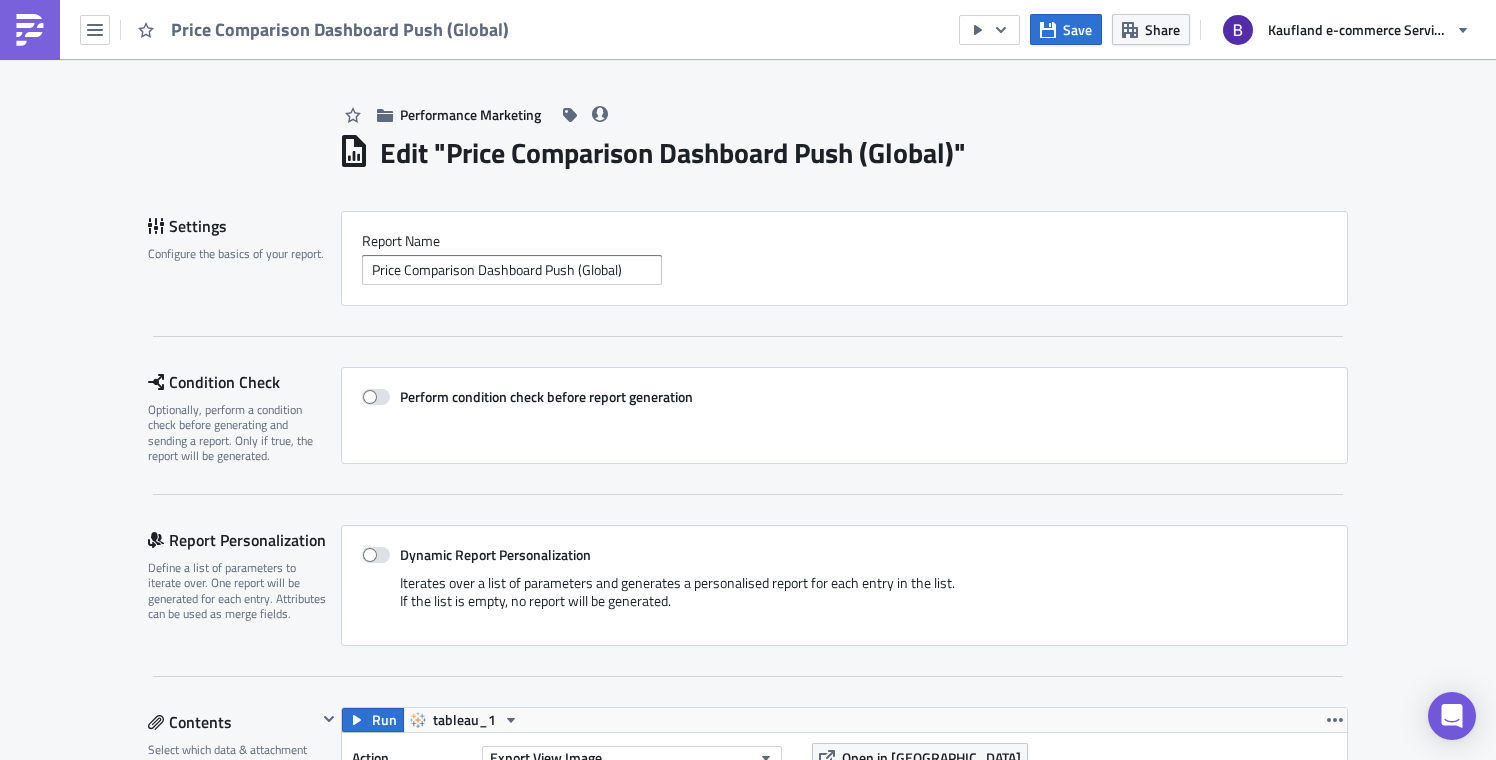 scroll, scrollTop: 0, scrollLeft: 0, axis: both 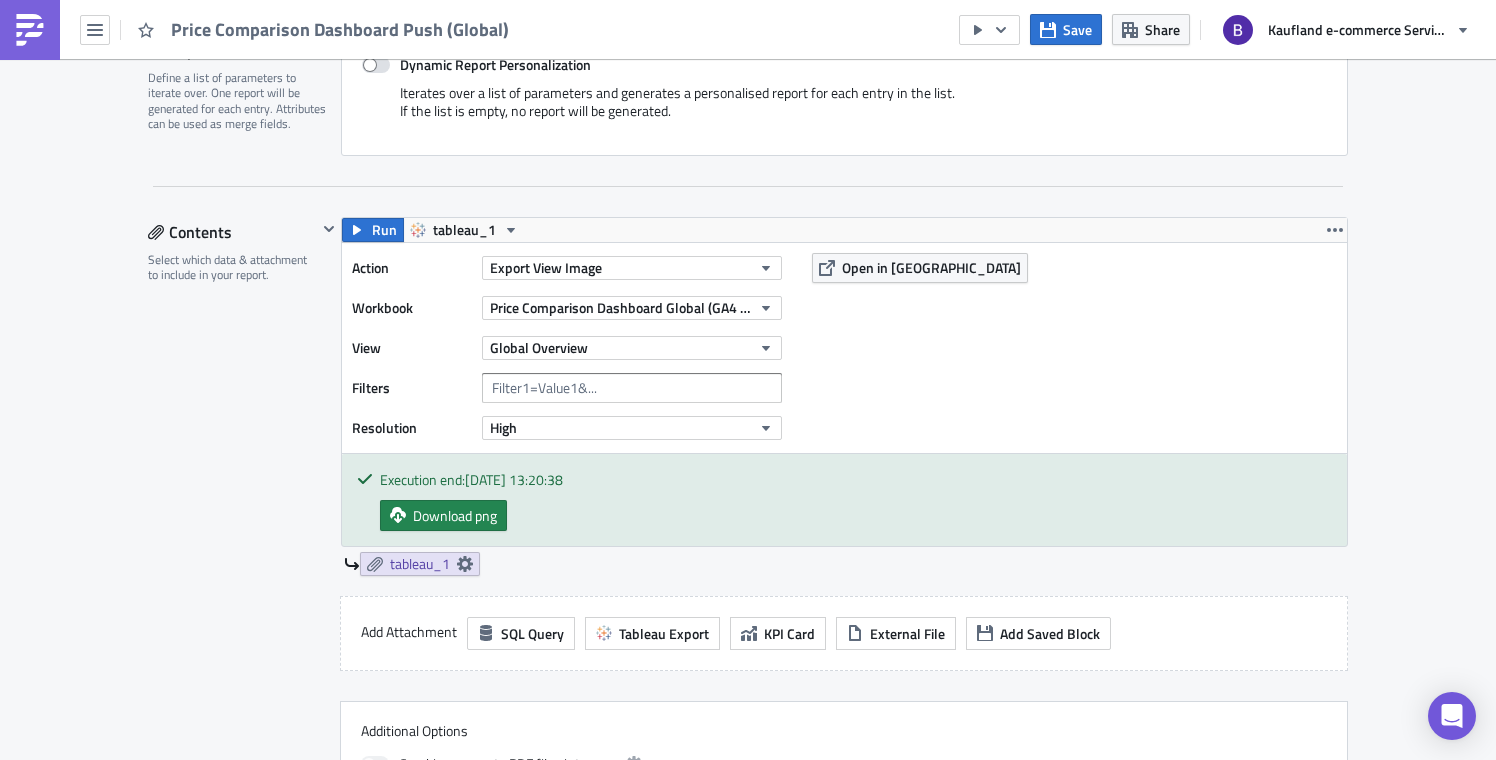 click at bounding box center (30, 30) 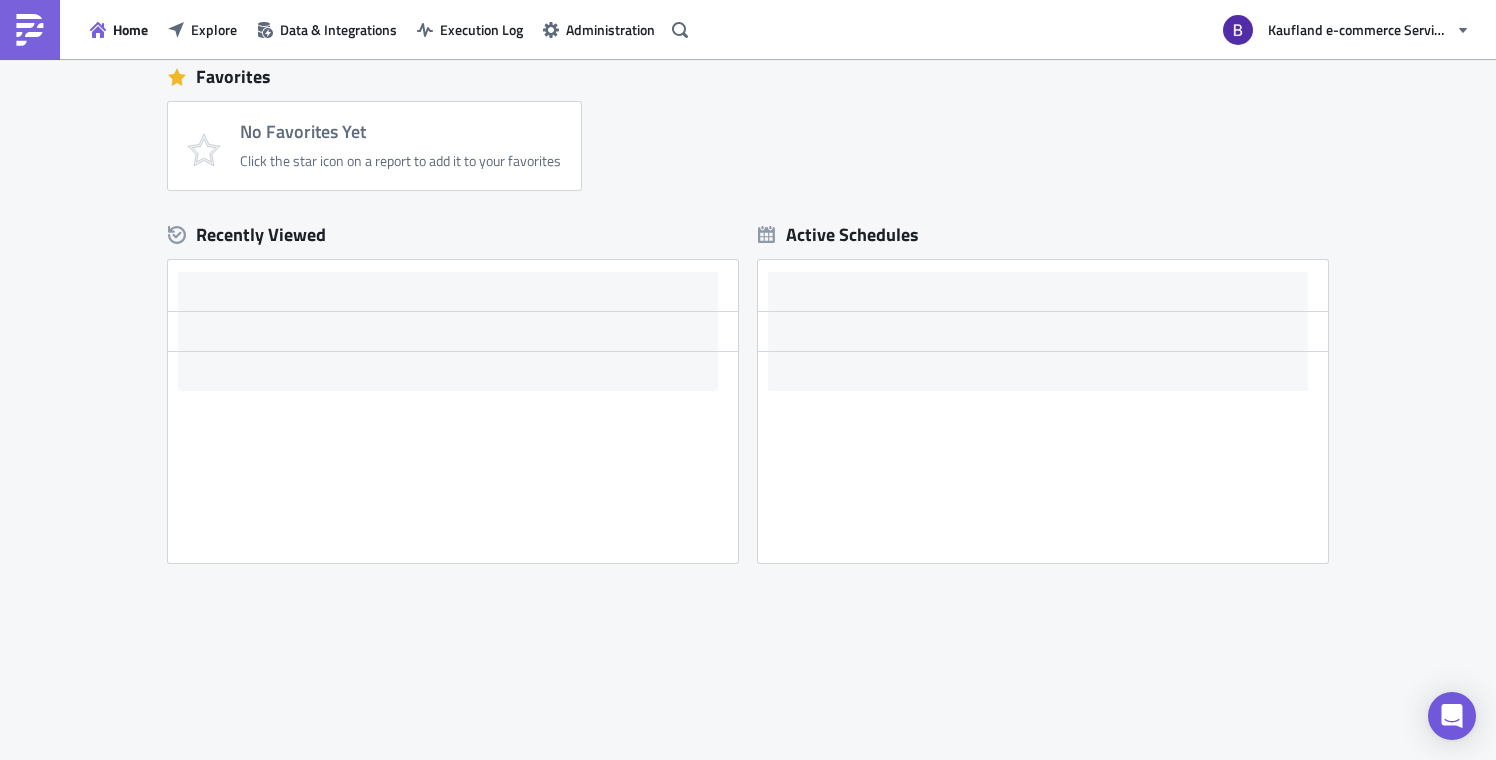 scroll, scrollTop: 462, scrollLeft: 0, axis: vertical 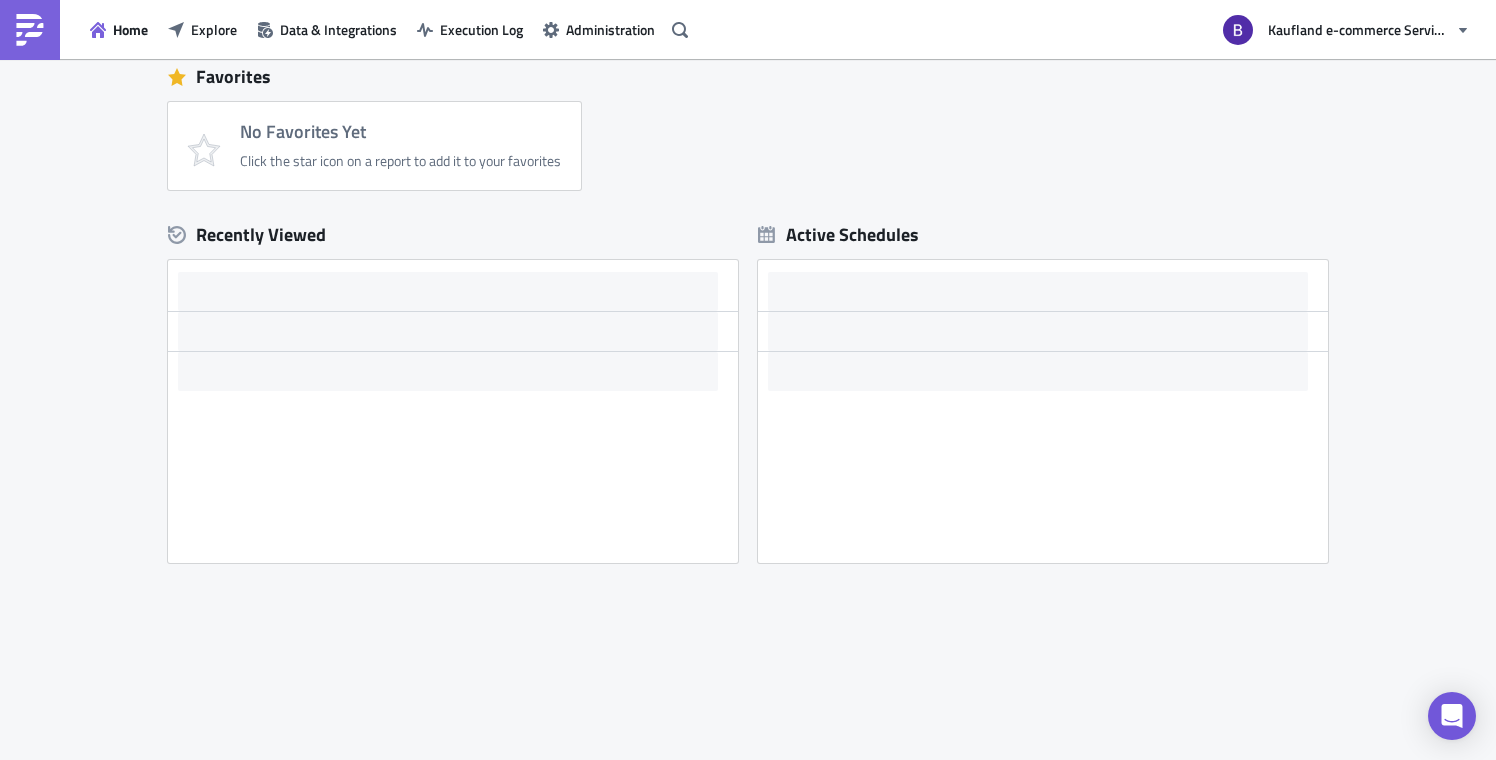 click on "Home Explore Data & Integrations Execution Log Administration" at bounding box center [347, 29] 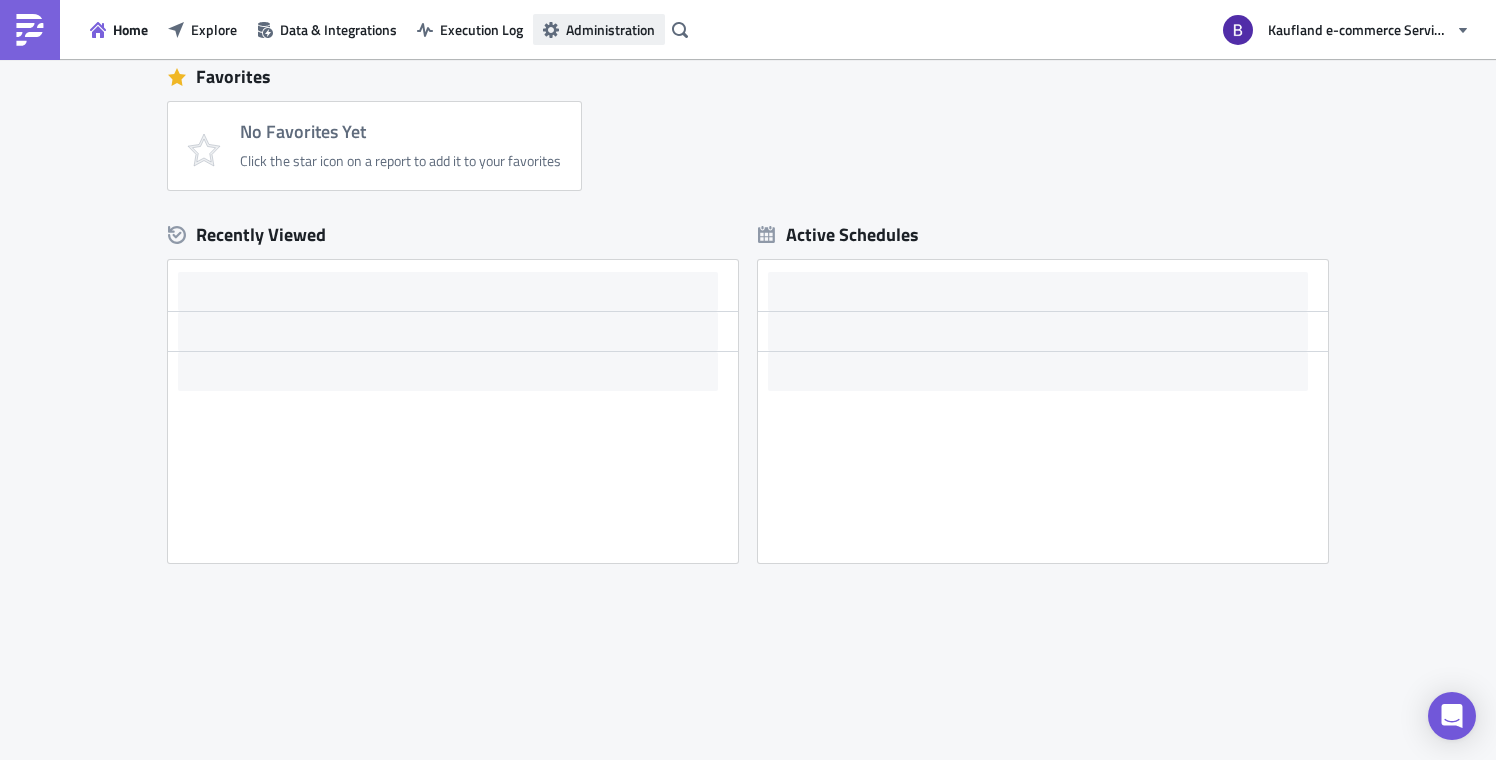 click on "Administration" at bounding box center (610, 29) 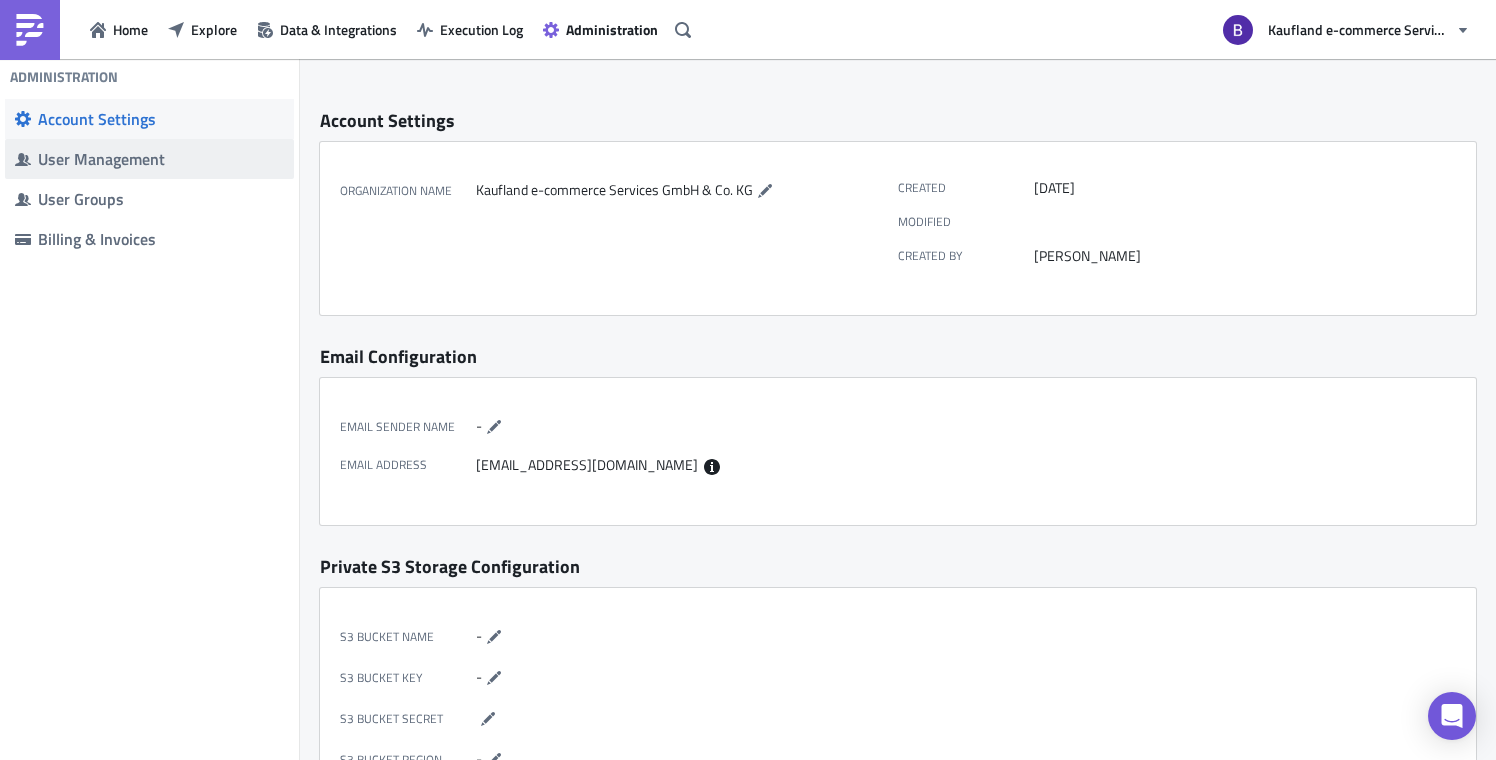 click on "User Management" at bounding box center (161, 159) 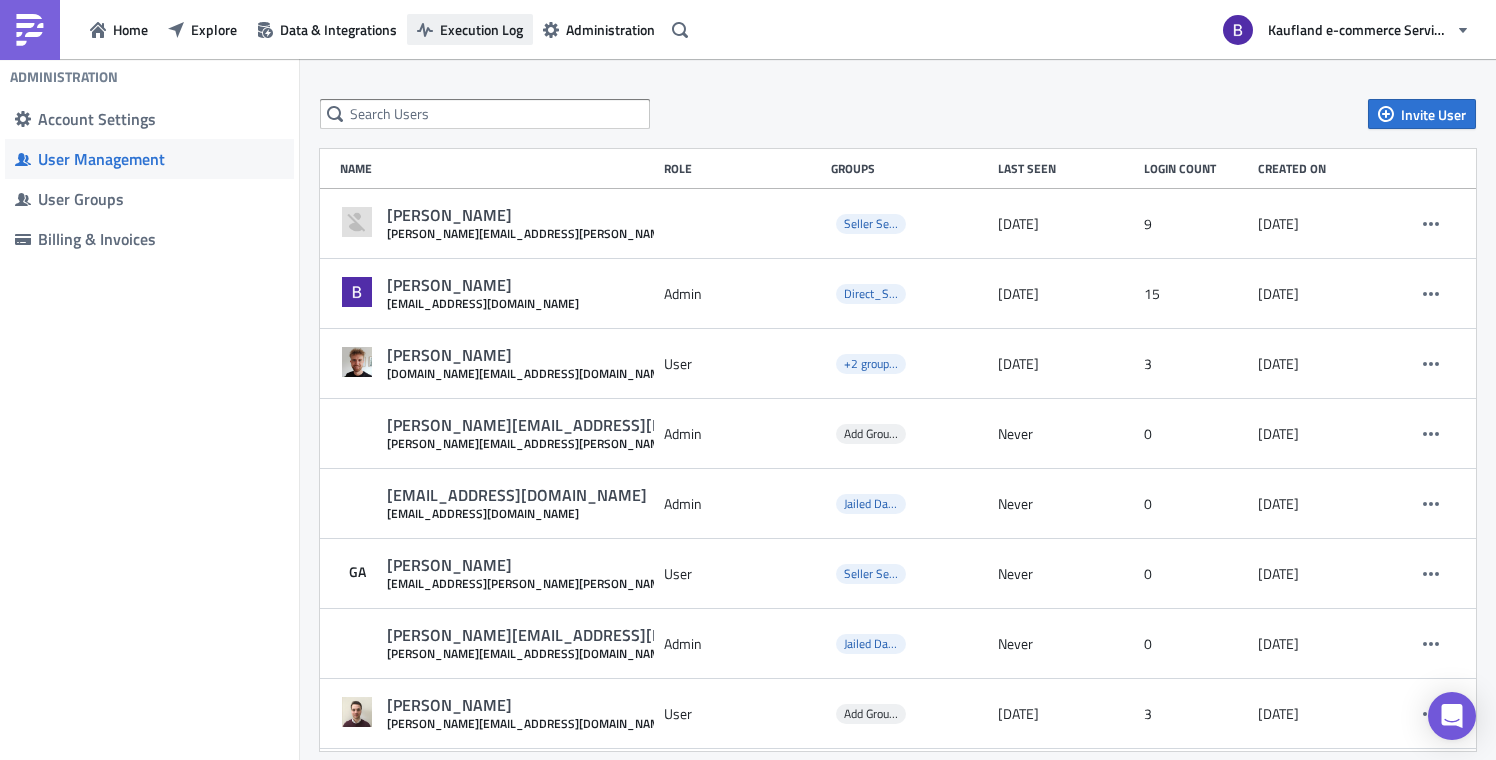 click on "Execution Log" at bounding box center [481, 29] 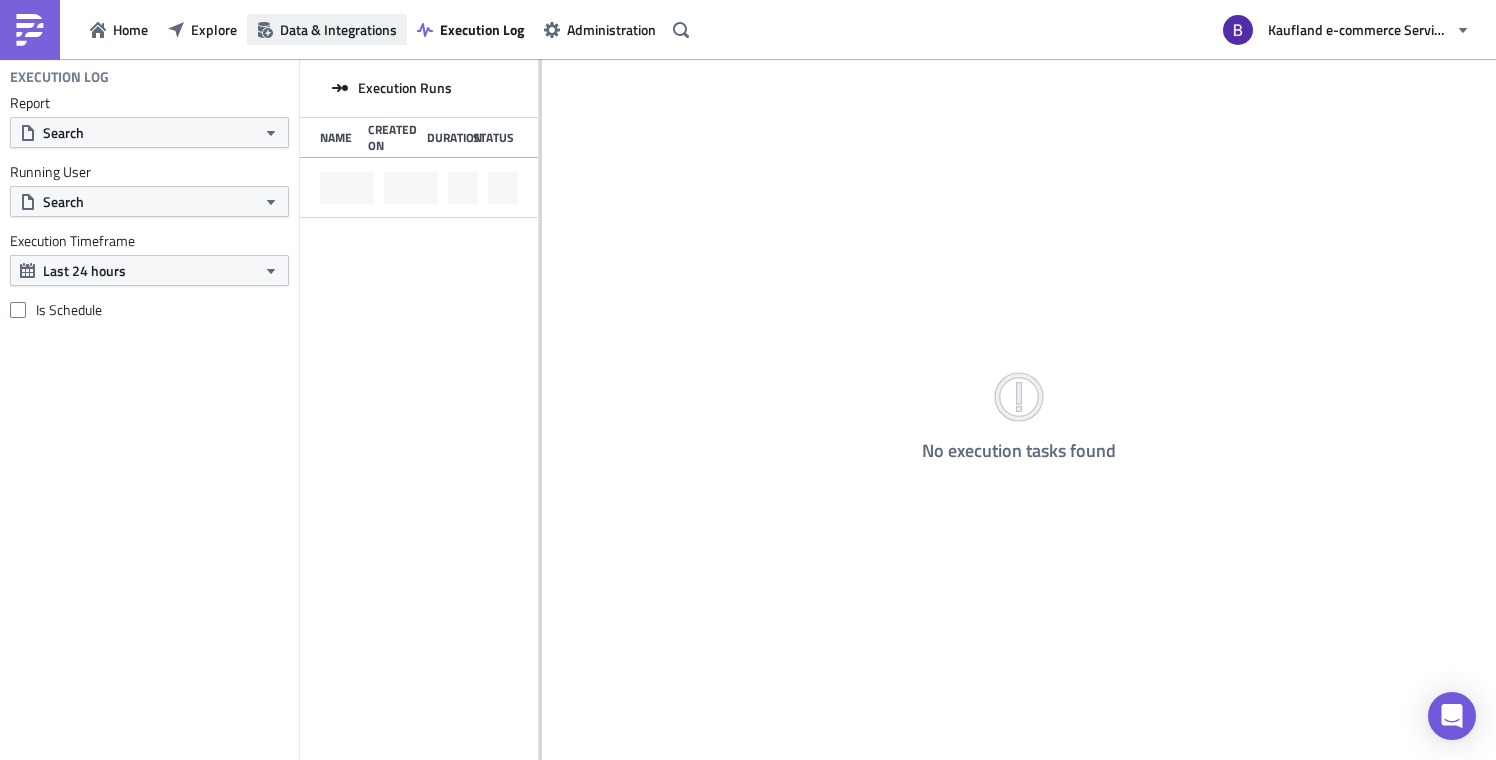 click on "Data & Integrations" at bounding box center [327, 29] 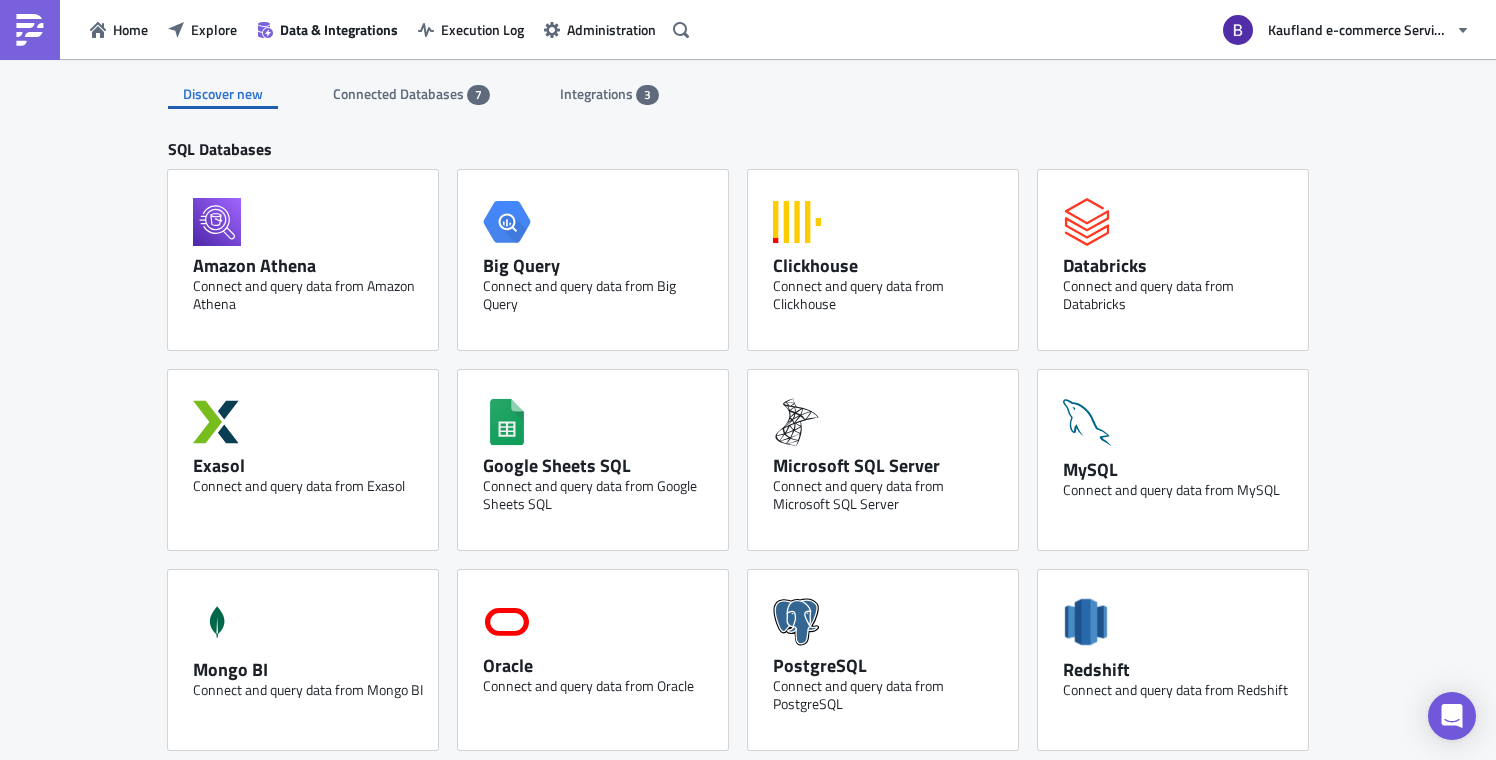 click on "Discover new Connected Databases   7 Integrations   3 SQL Databases Amazon Athena Connect and query data from Amazon Athena Big Query Connect and query data from Big Query Clickhouse Connect and query data from Clickhouse Databricks Connect and query data from Databricks Exasol Connect and query data from Exasol Sheets-icon Created with Sketch. Google Sheets SQL Connect and query data from Google Sheets SQL Microsoft SQL Server Connect and query data from Microsoft SQL Server MySQL Connect and query data from MySQL Mongo BI Connect and query data from Mongo BI Oracle Connect and query data from Oracle PostgreSQL Connect and query data from PostgreSQL Redshift Connect and query data from Redshift Snowflake Connect and query data from Snowflake Rockset Connect and query data from Rockset Vertica Connect and query data from Vertica Integrations Azure Blob Storage Upload data to an Azure Blob Storage container AWS S3 Upload data to an AWS S3 bucket Custom App GDrive Upload data to Google Drive SFTP Server Slack" at bounding box center [748, 844] 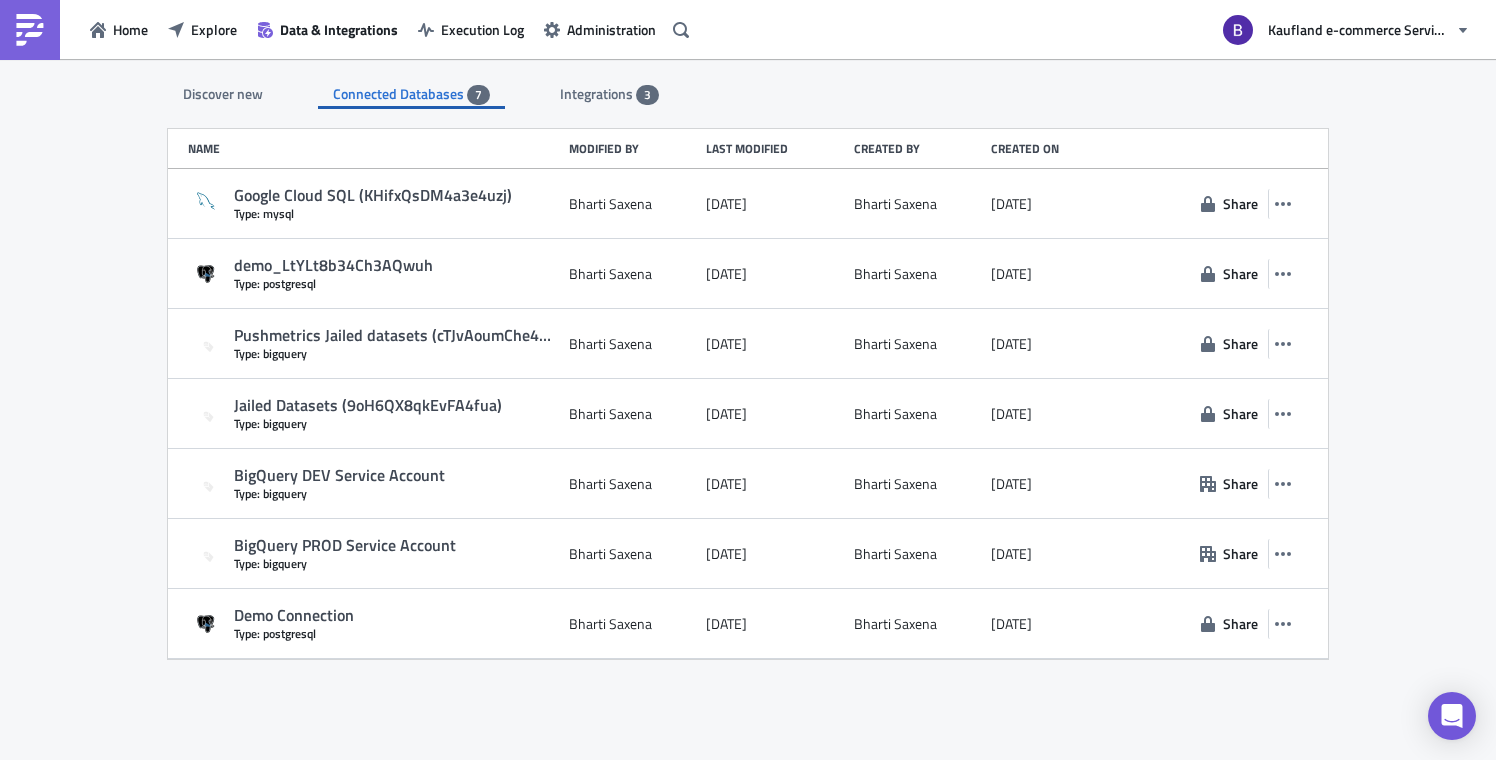 click on "Discover new Connected Databases   7 Integrations   3 SQL Databases Amazon Athena Connect and query data from Amazon Athena Big Query Connect and query data from Big Query Clickhouse Connect and query data from Clickhouse Databricks Connect and query data from Databricks Exasol Connect and query data from Exasol Sheets-icon Created with Sketch. Google Sheets SQL Connect and query data from Google Sheets SQL Microsoft SQL Server Connect and query data from Microsoft SQL Server MySQL Connect and query data from MySQL Mongo BI Connect and query data from Mongo BI Oracle Connect and query data from Oracle PostgreSQL Connect and query data from PostgreSQL Redshift Connect and query data from Redshift Snowflake Connect and query data from Snowflake Rockset Connect and query data from Rockset Vertica Connect and query data from Vertica Integrations Azure Blob Storage Upload data to an Azure Blob Storage container AWS S3 Upload data to an AWS S3 bucket Custom App GDrive Upload data to Google Drive SFTP Server Slack" at bounding box center (748, 411) 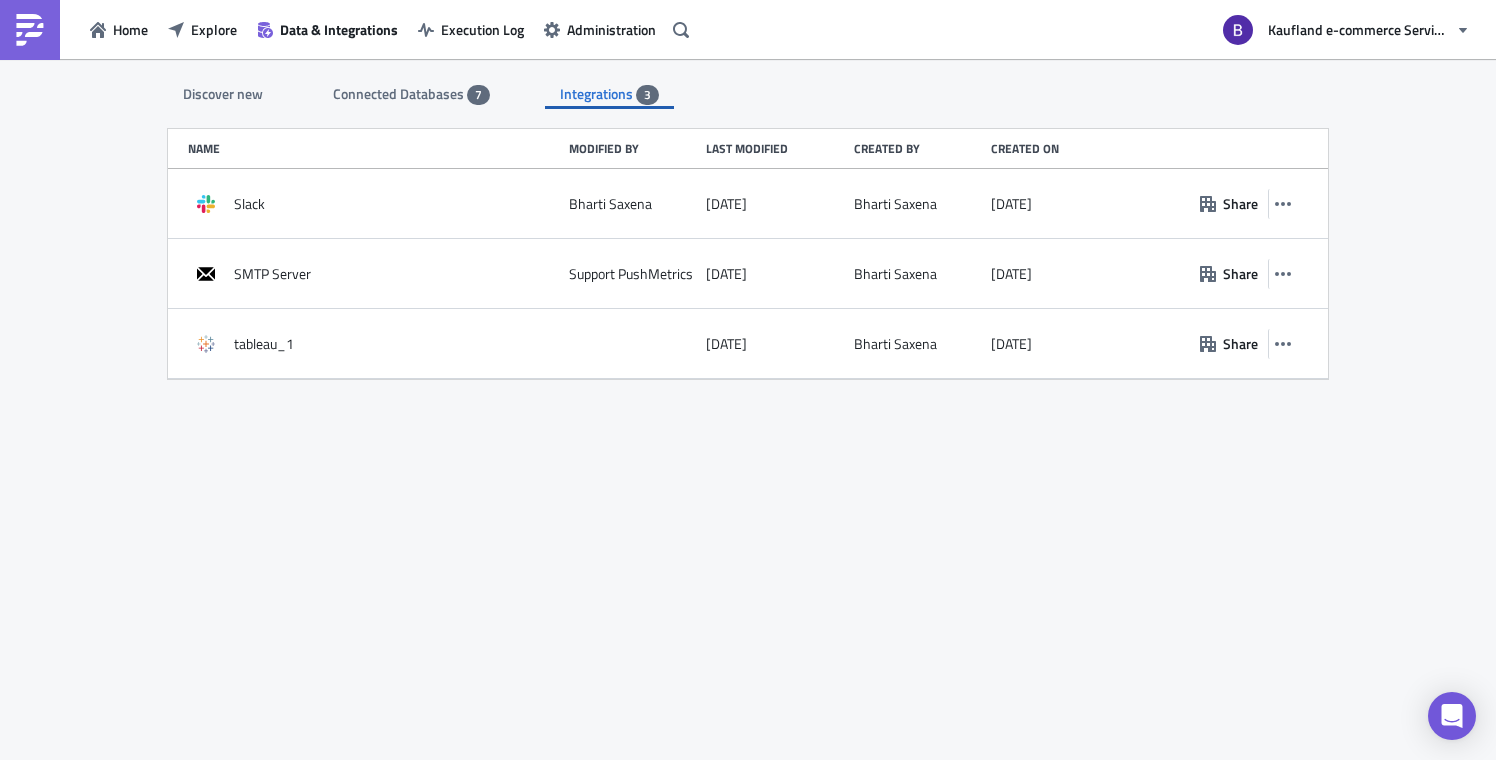 click on "Connected Databases   7" at bounding box center (411, 94) 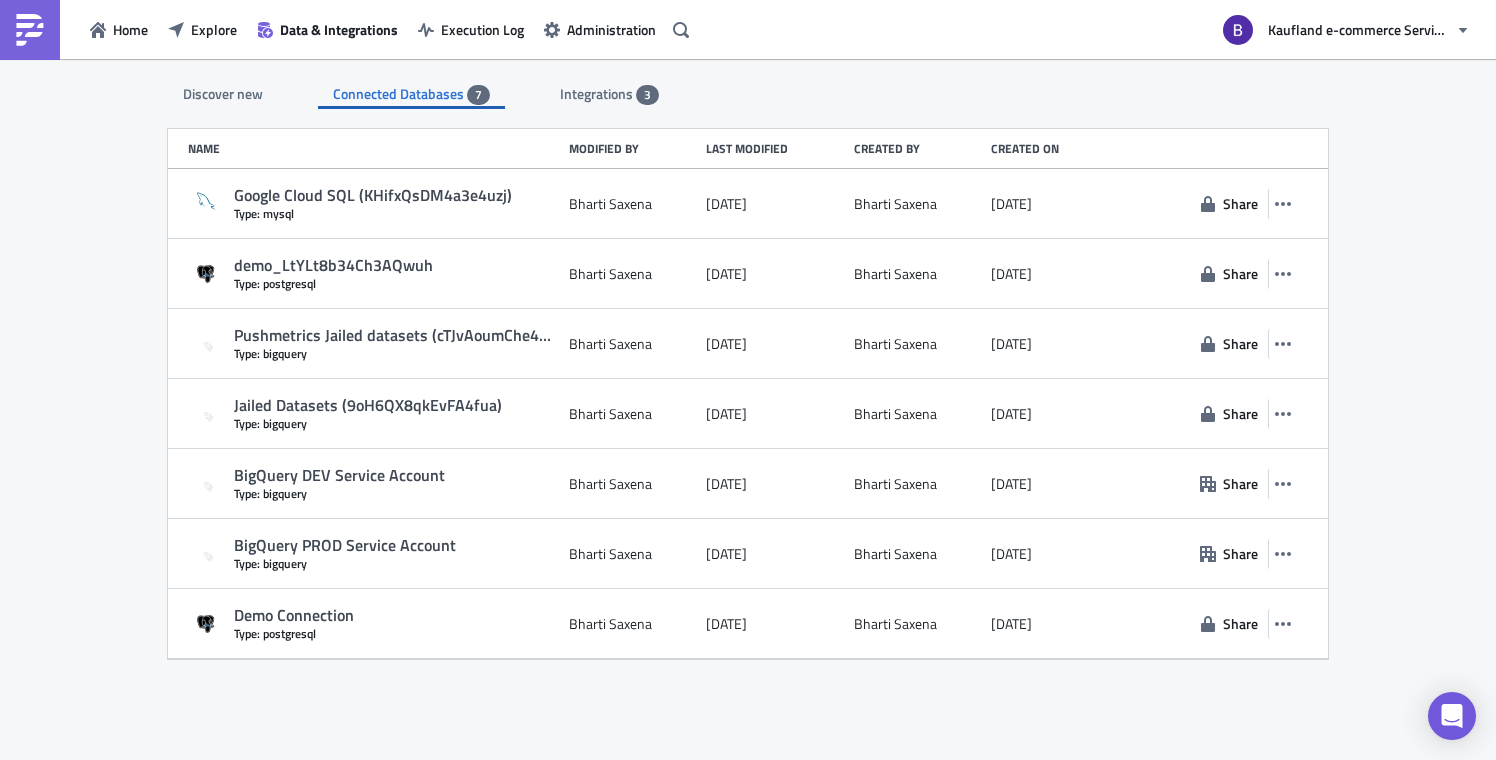 click on "Discover new" at bounding box center (223, 94) 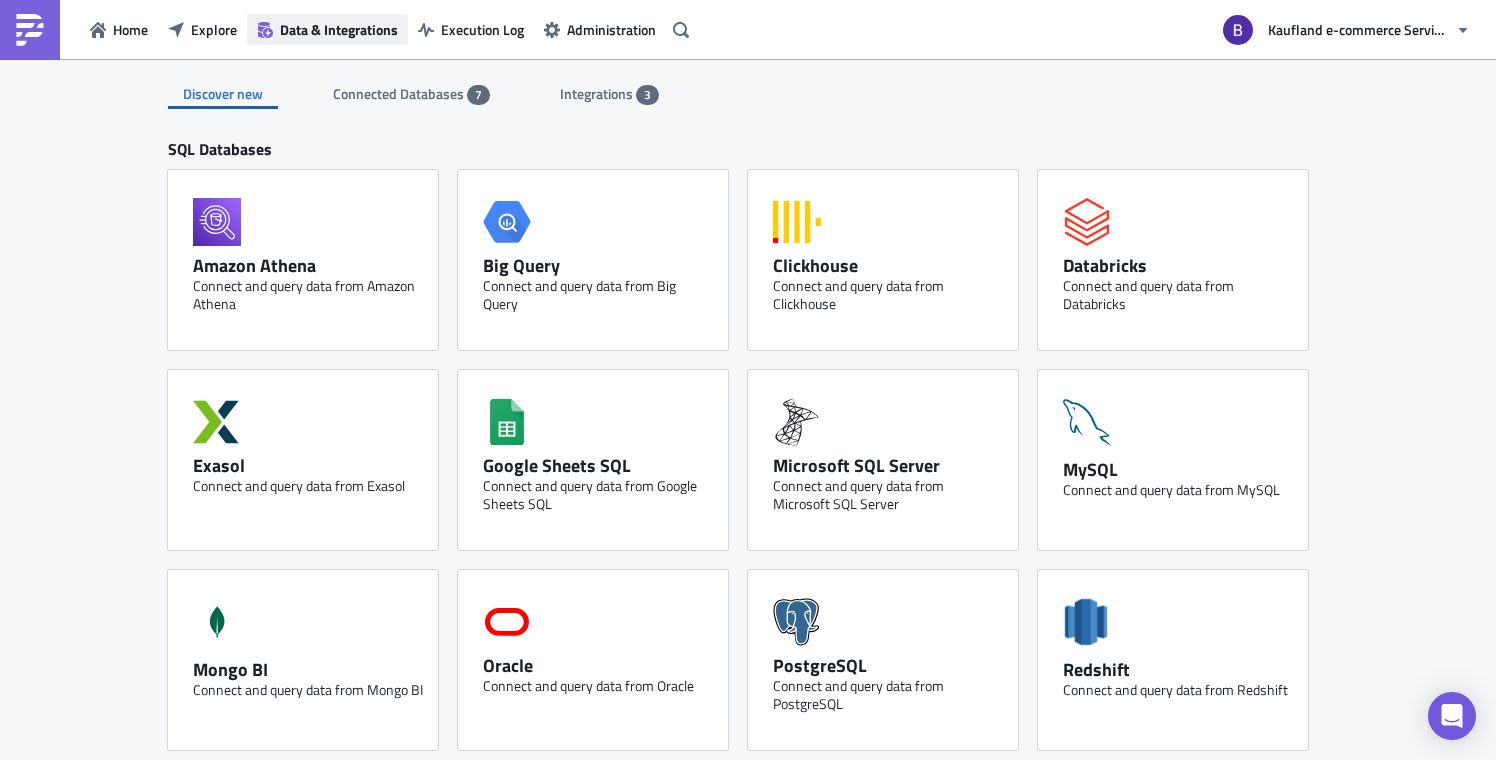 click on "Data & Integrations" at bounding box center [339, 29] 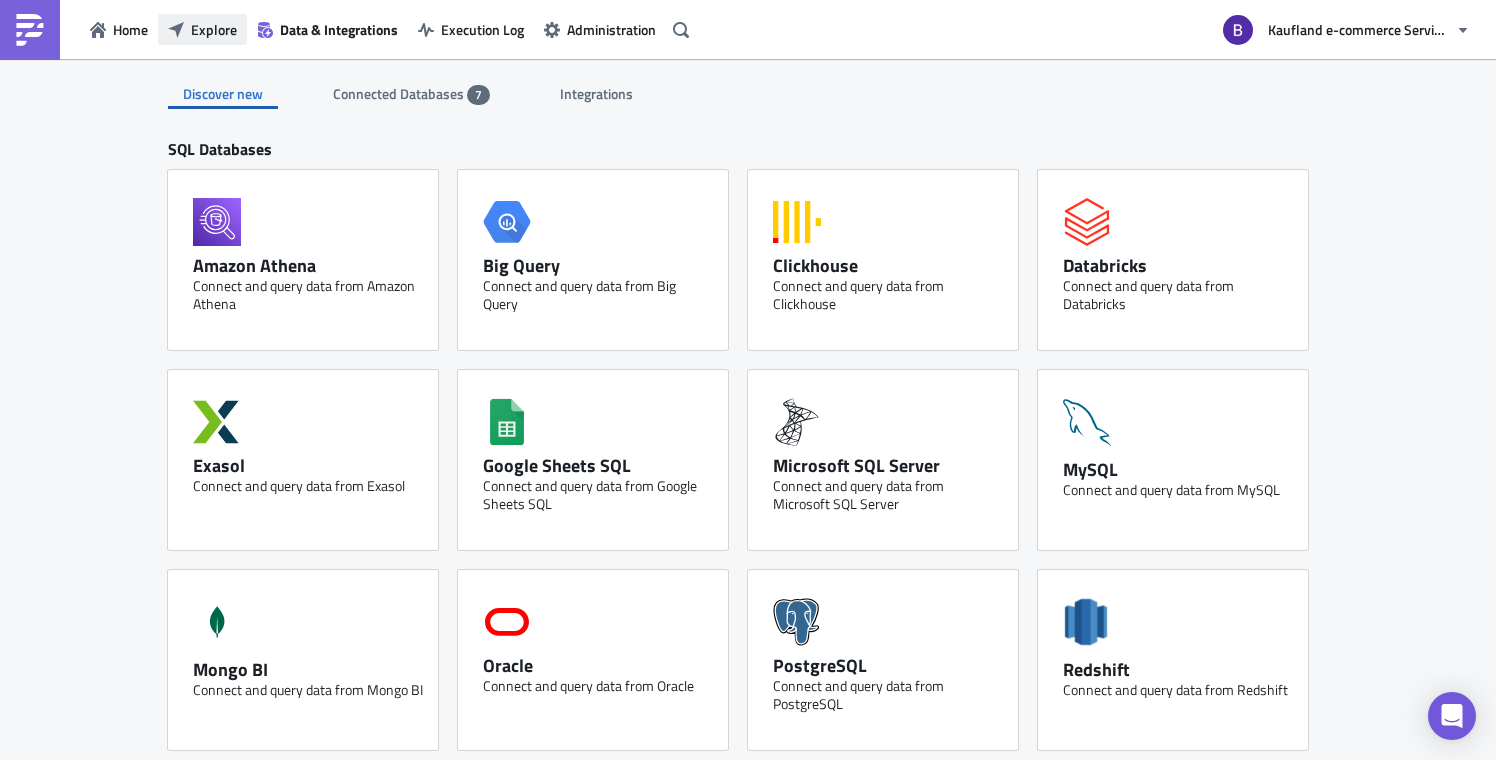 click on "Explore" at bounding box center [214, 29] 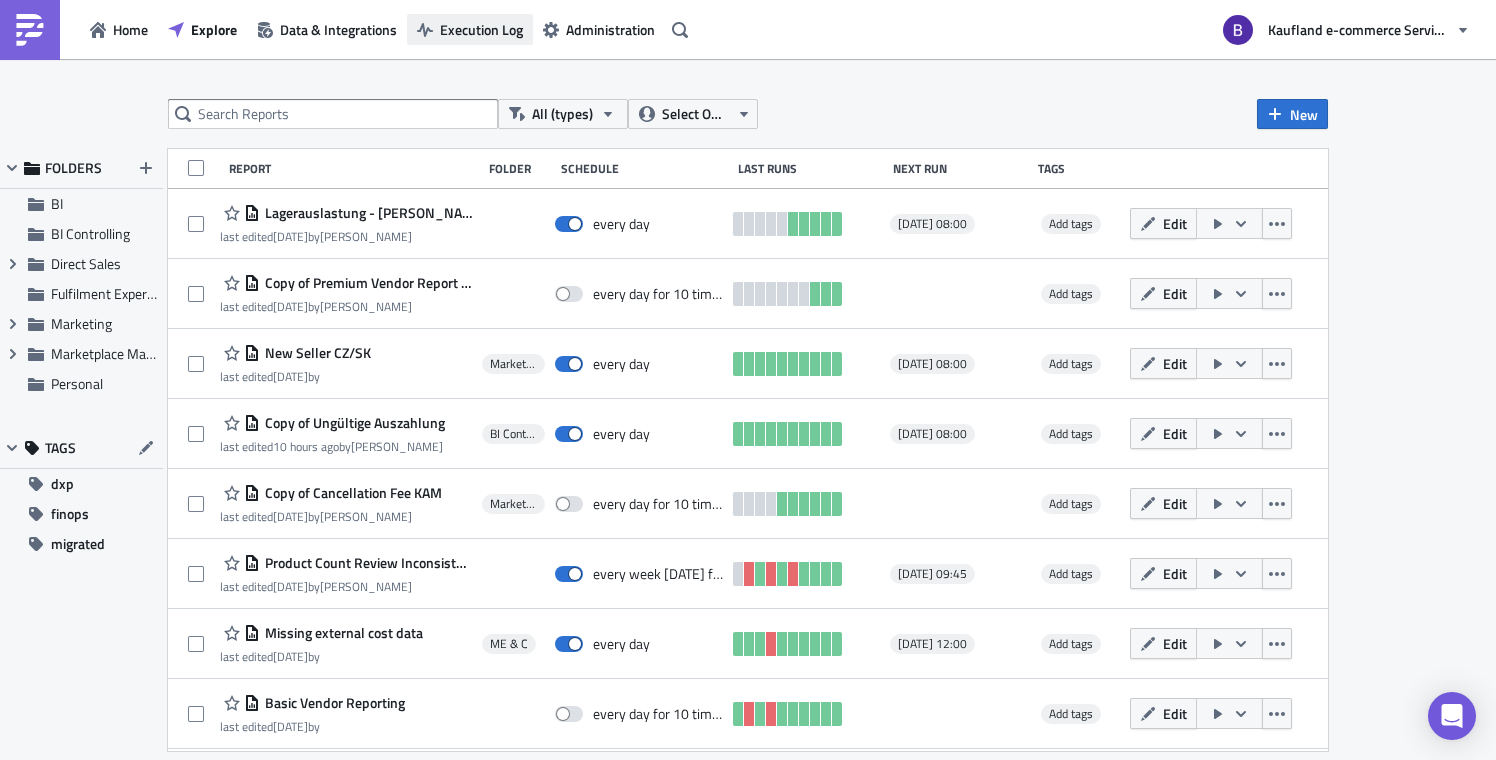 click on "Execution Log" at bounding box center [481, 29] 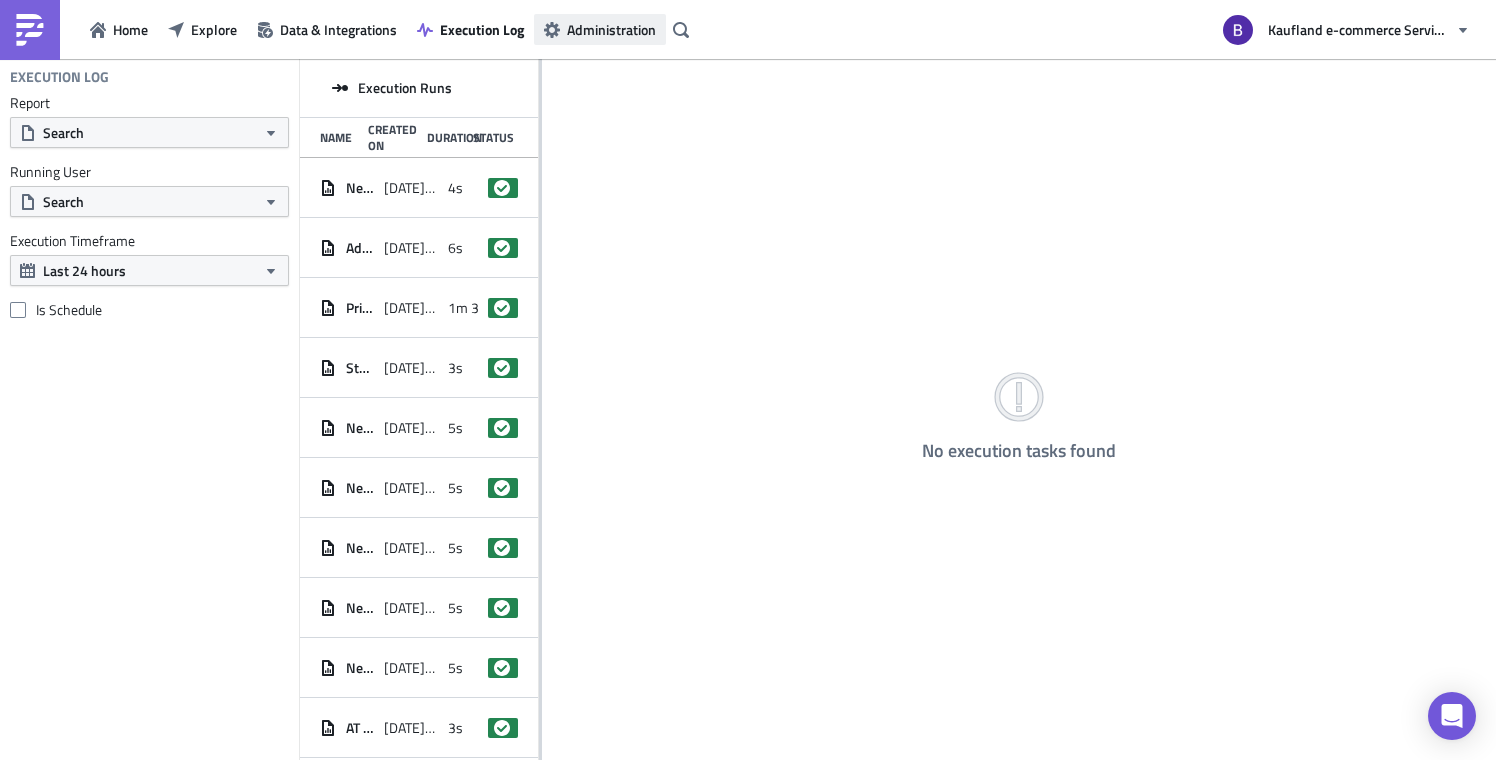 click on "Administration" at bounding box center [611, 29] 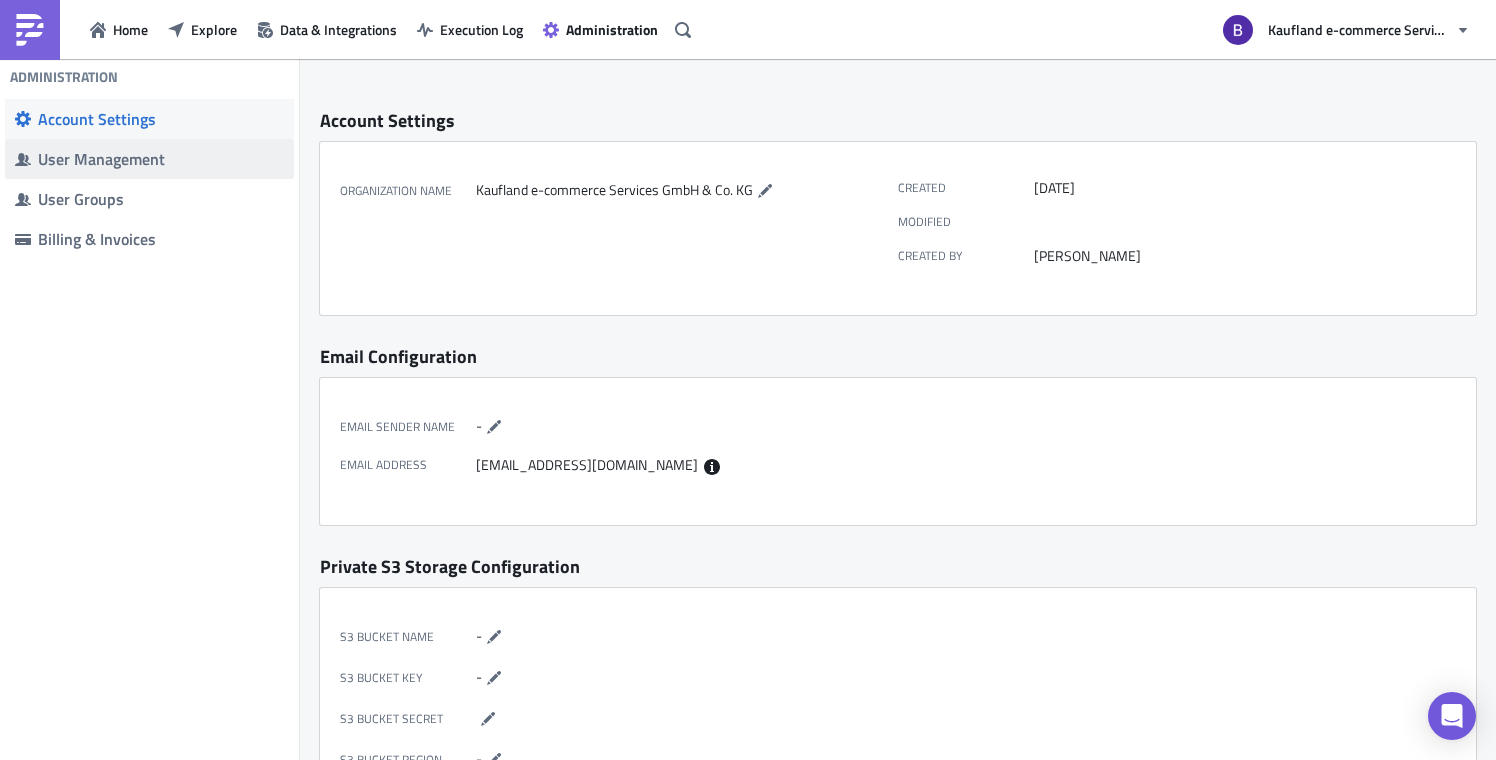 click on "User Management" at bounding box center (161, 159) 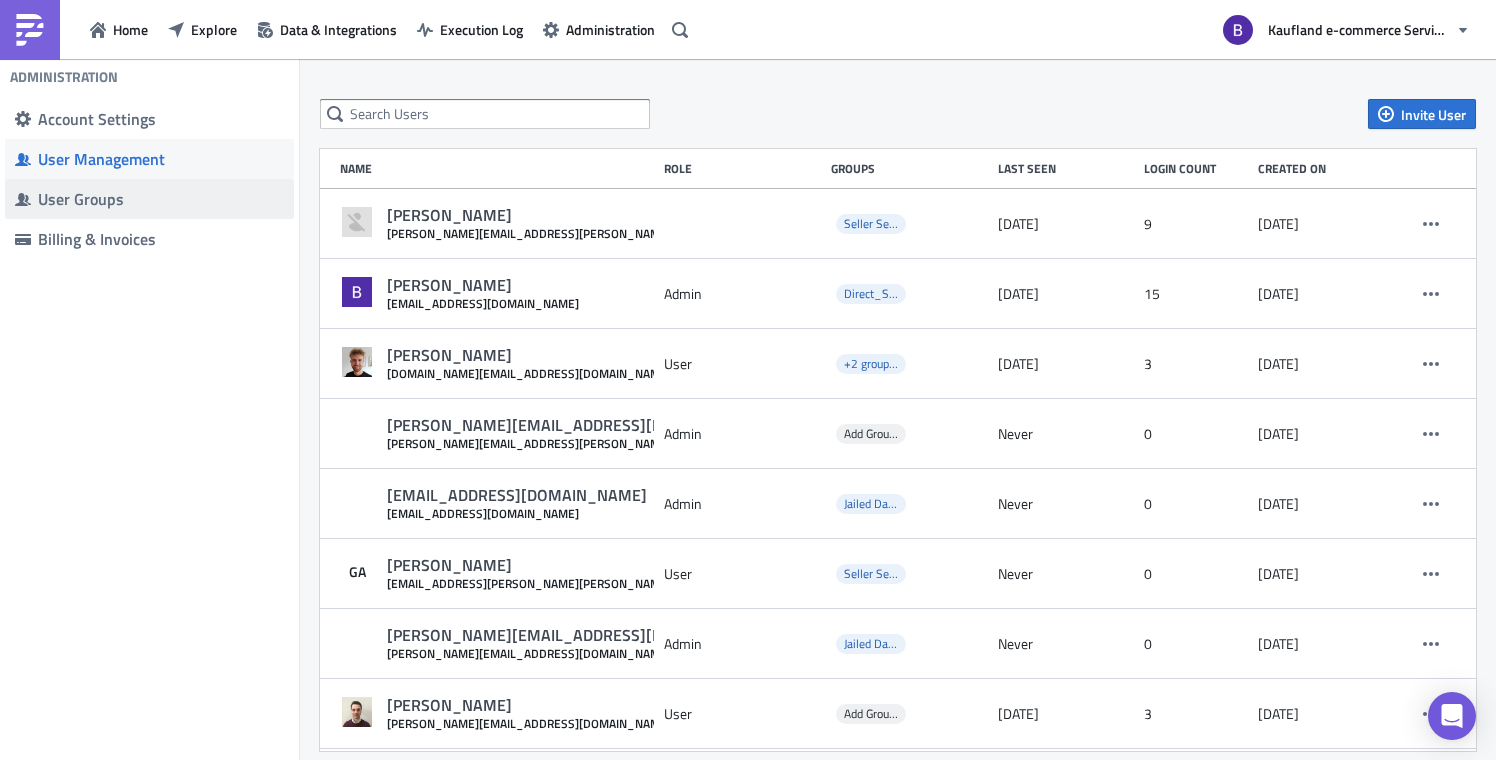 click on "User Groups" at bounding box center [161, 199] 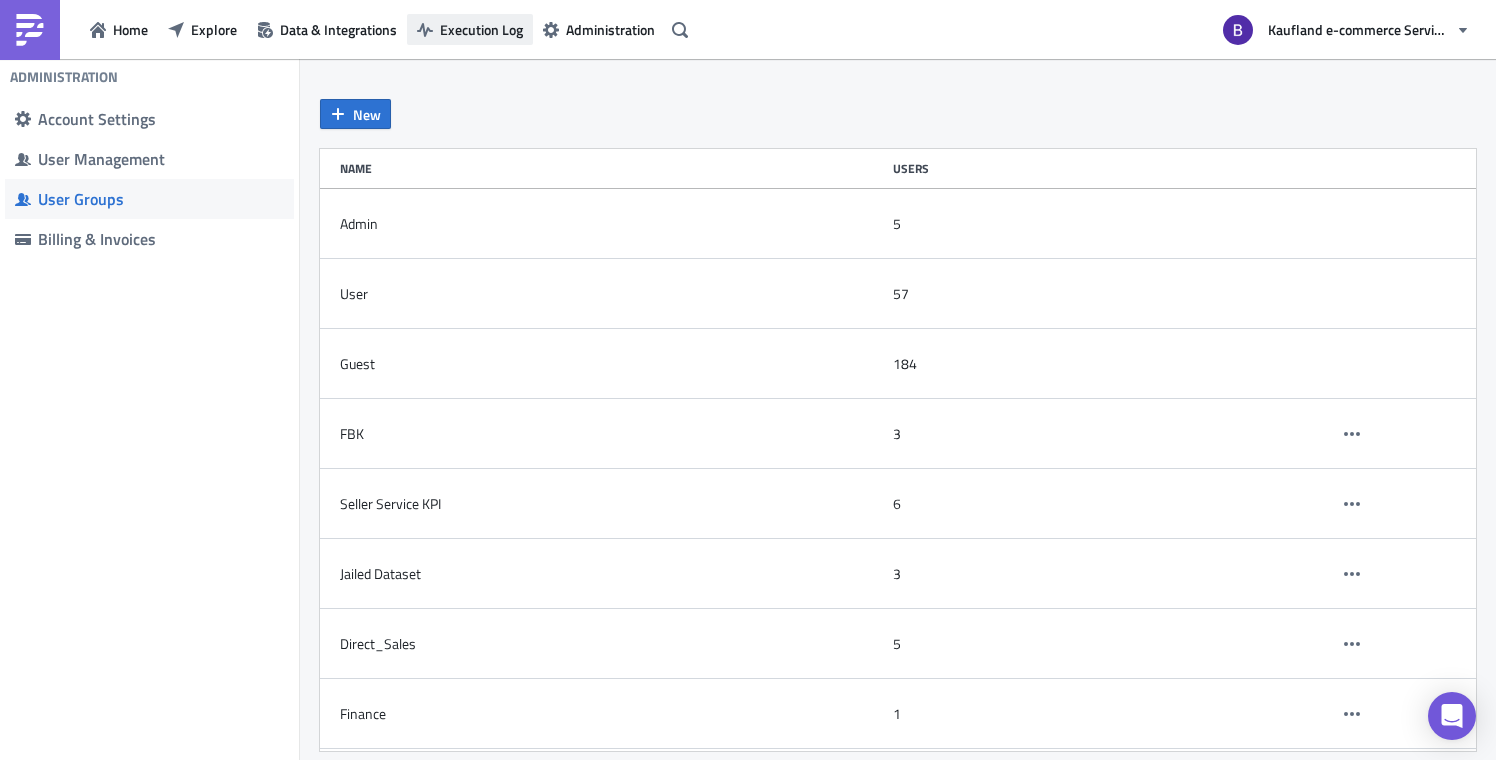 click on "Execution Log" at bounding box center [470, 29] 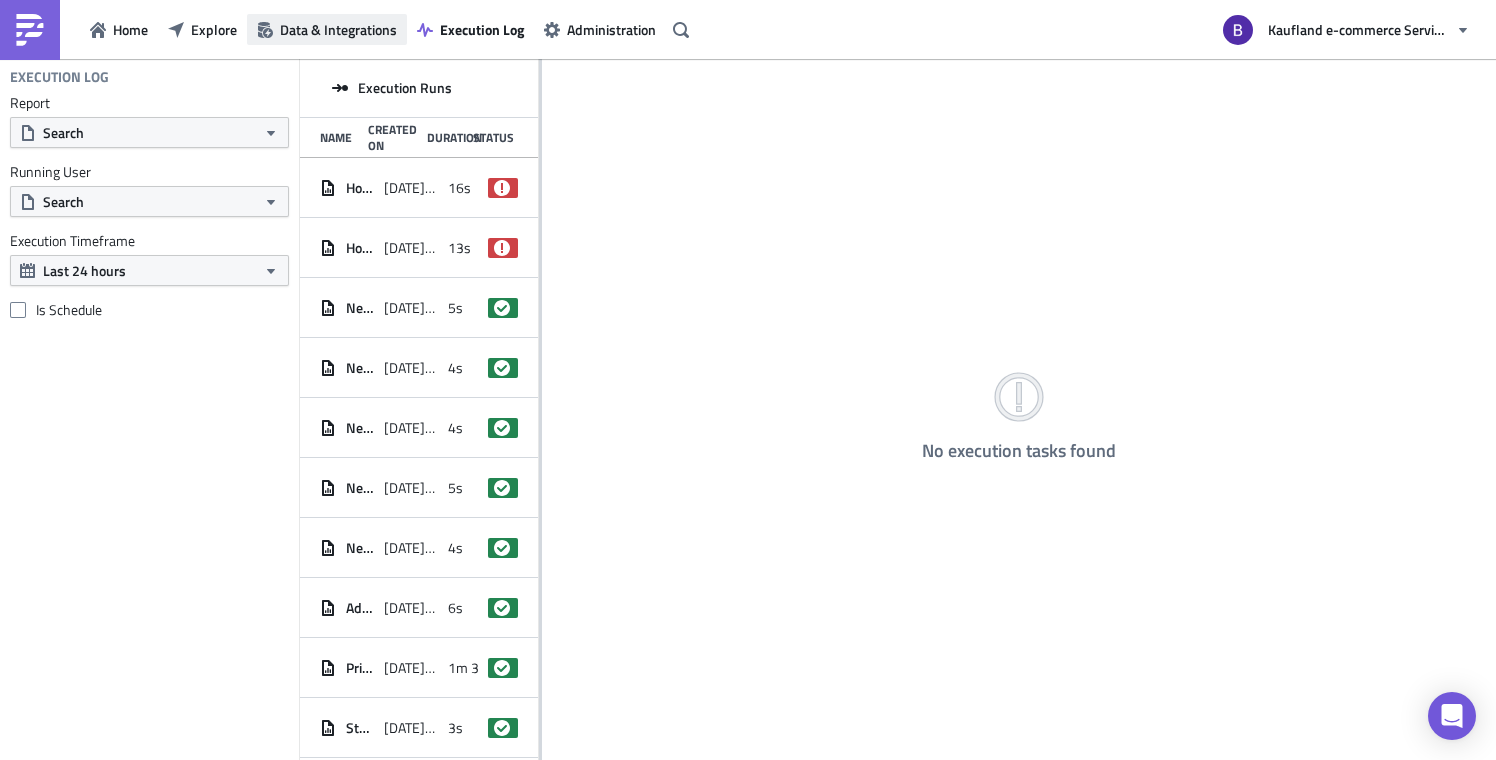 click on "Data & Integrations" at bounding box center [338, 29] 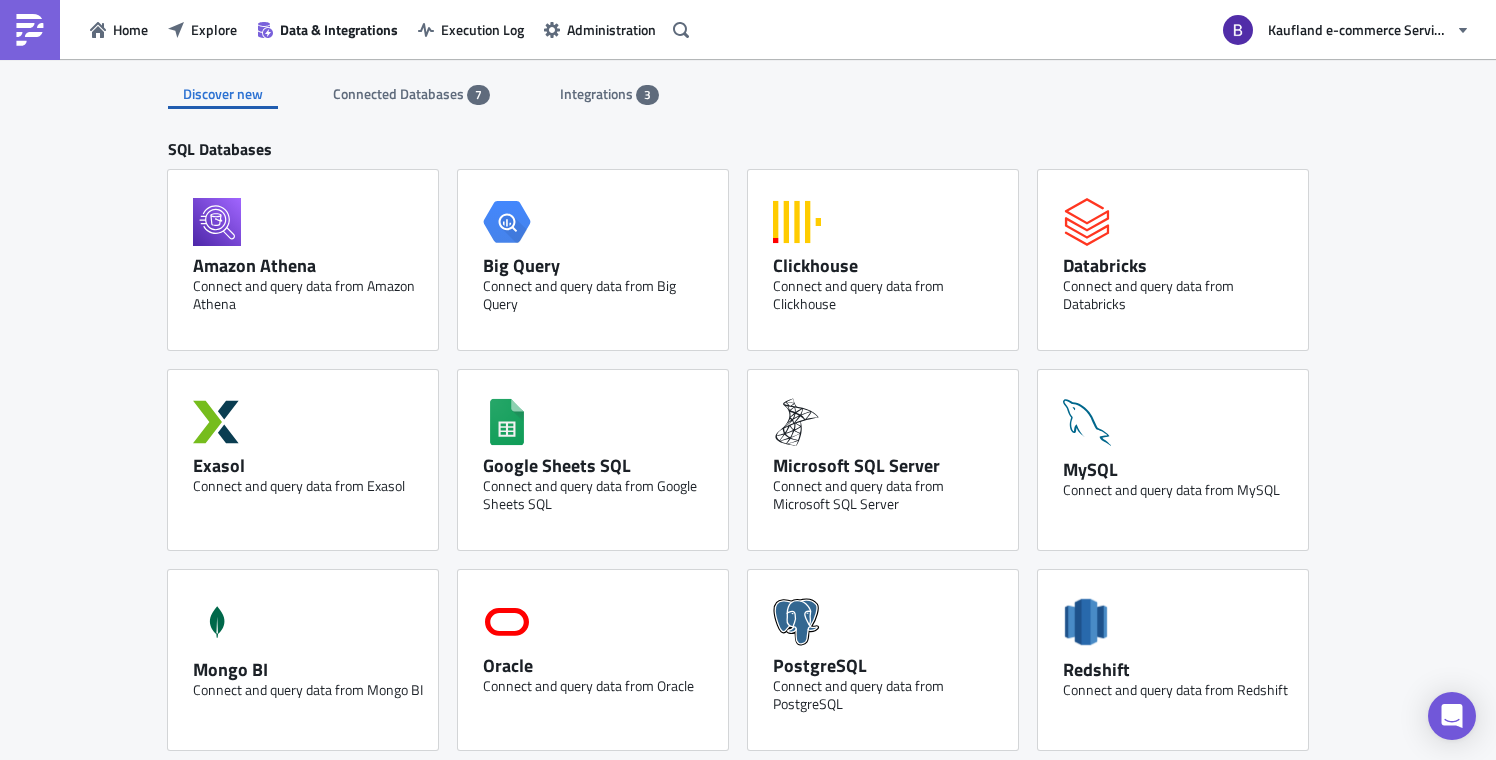 click on "Connected Databases" at bounding box center [400, 93] 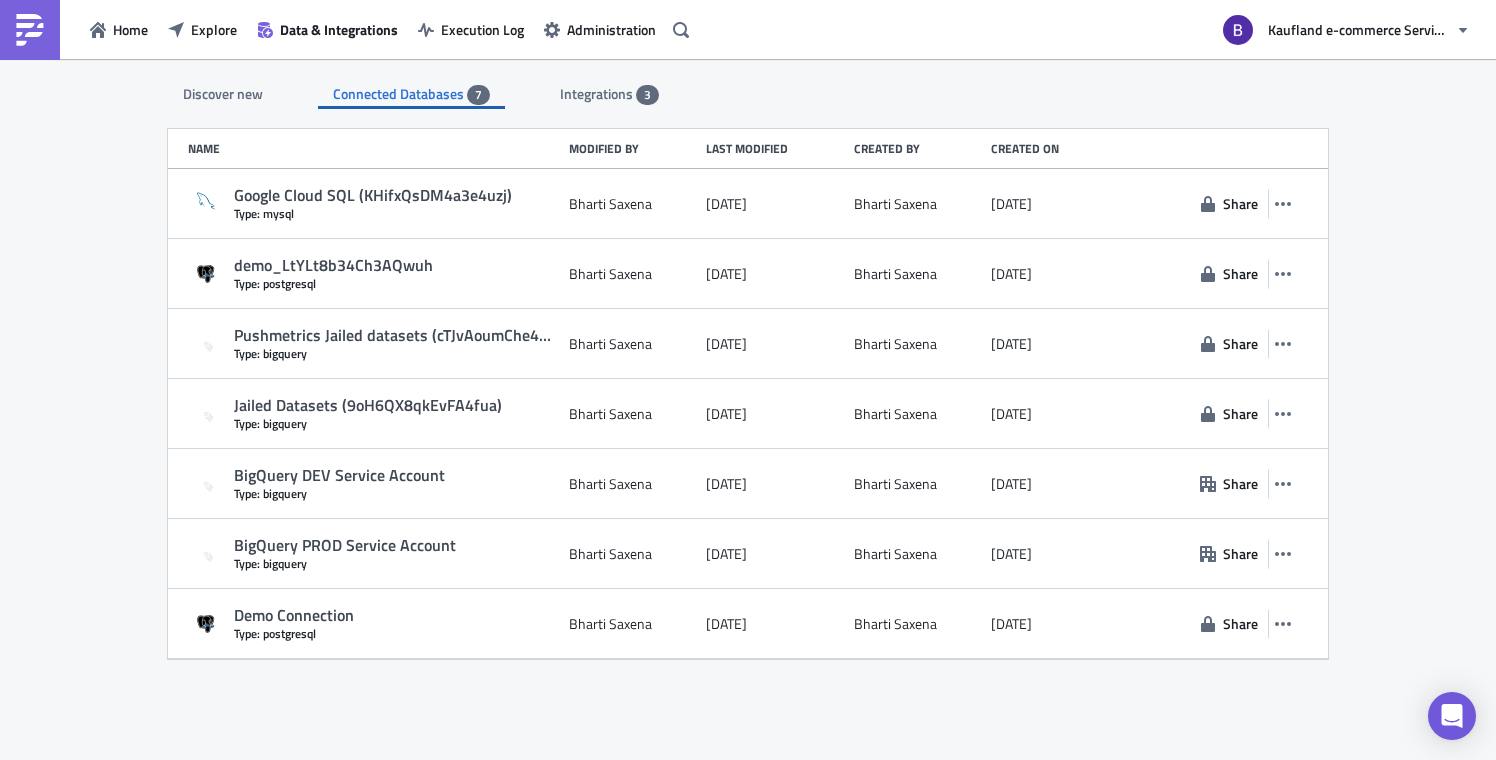 click on "Integrations" at bounding box center [598, 93] 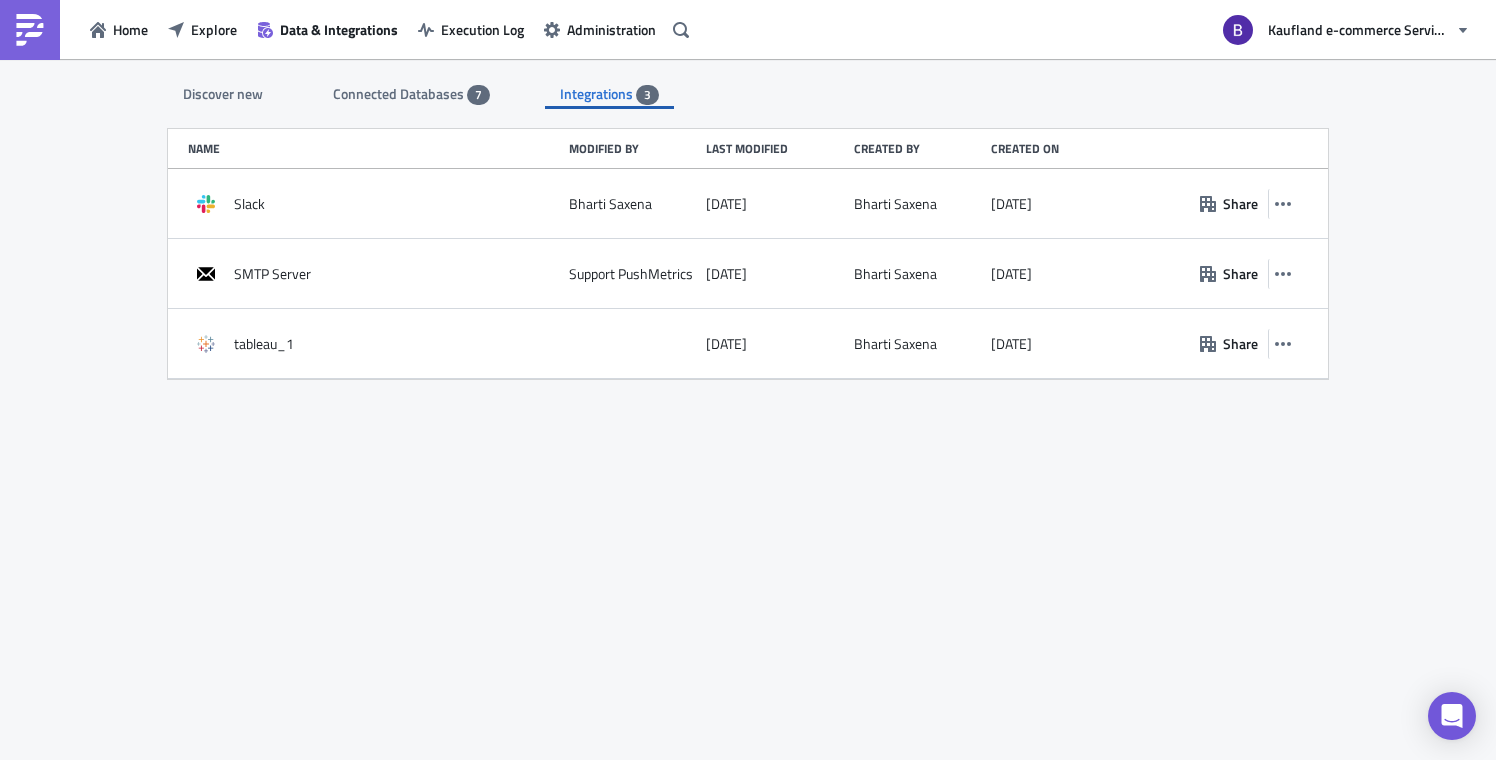 click on "7" at bounding box center [478, 95] 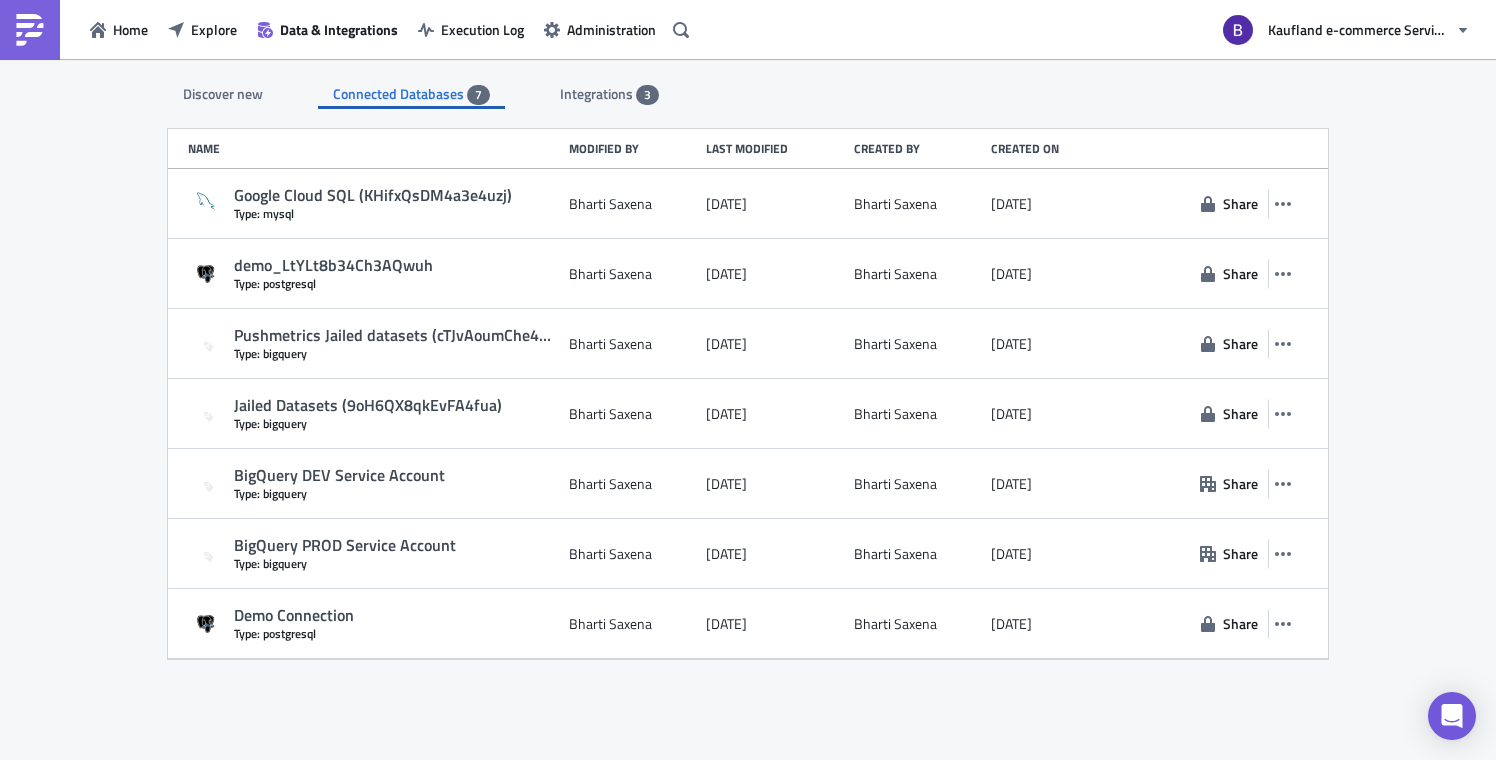 click on "Integrations" at bounding box center (598, 93) 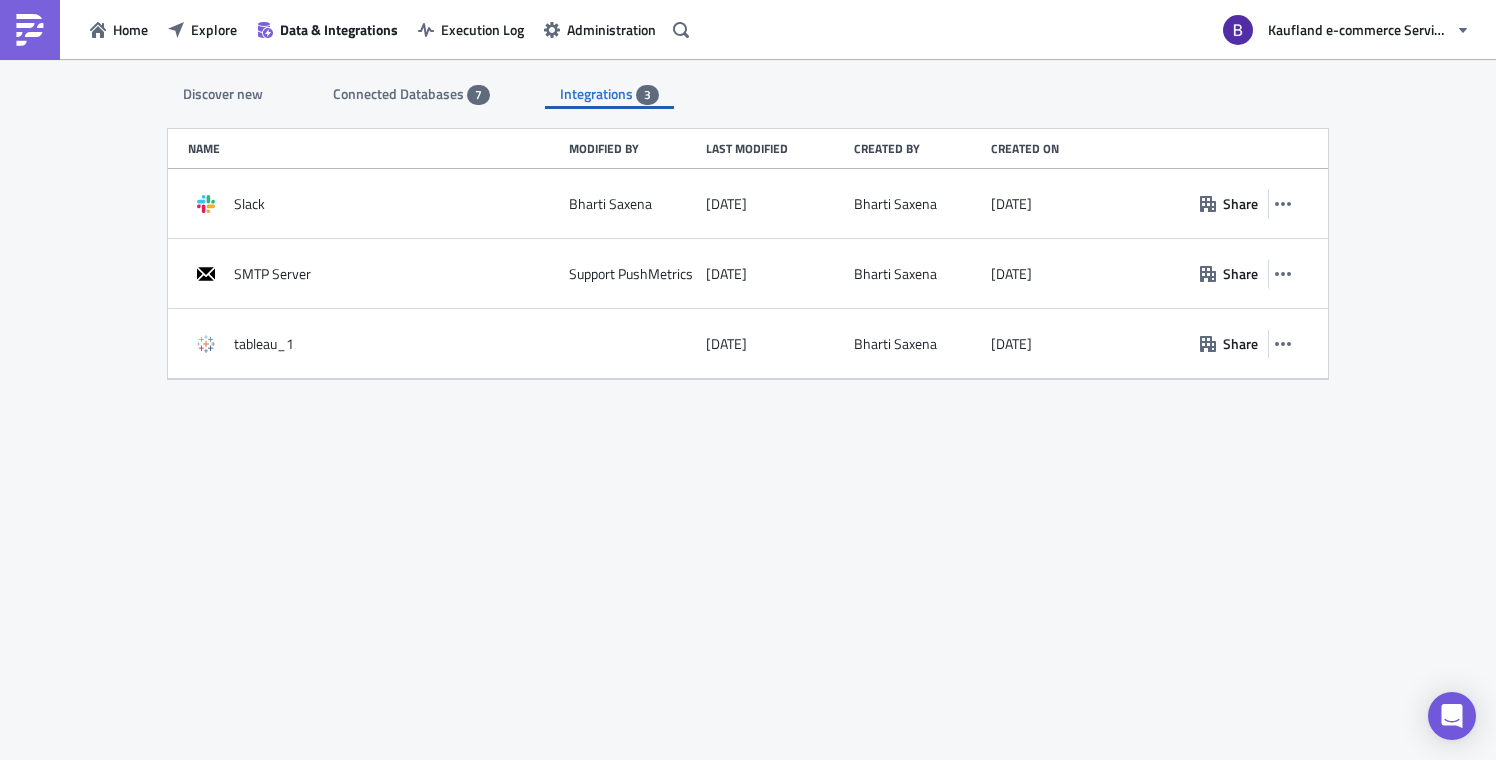 click on "Discover new" at bounding box center (223, 94) 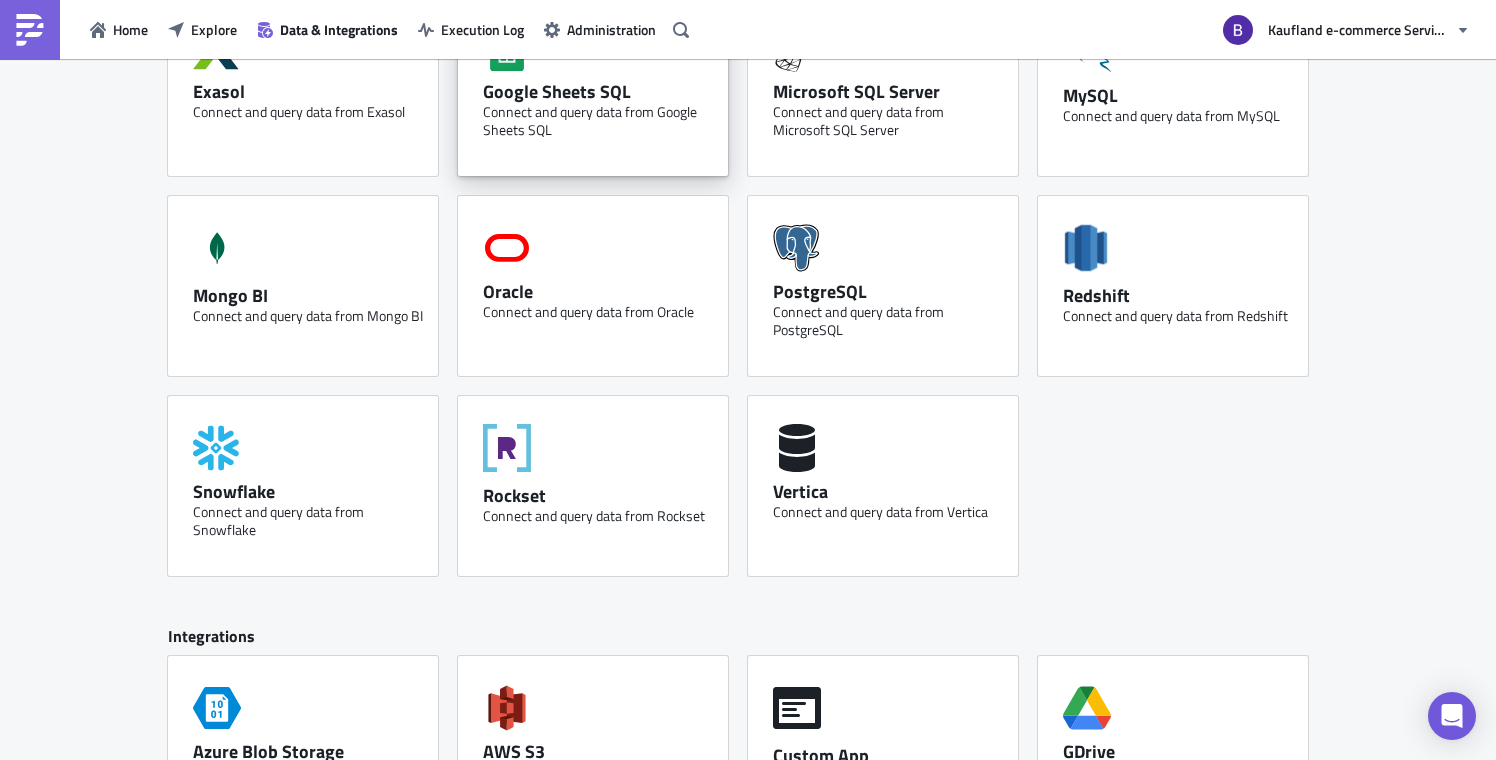 scroll, scrollTop: 867, scrollLeft: 0, axis: vertical 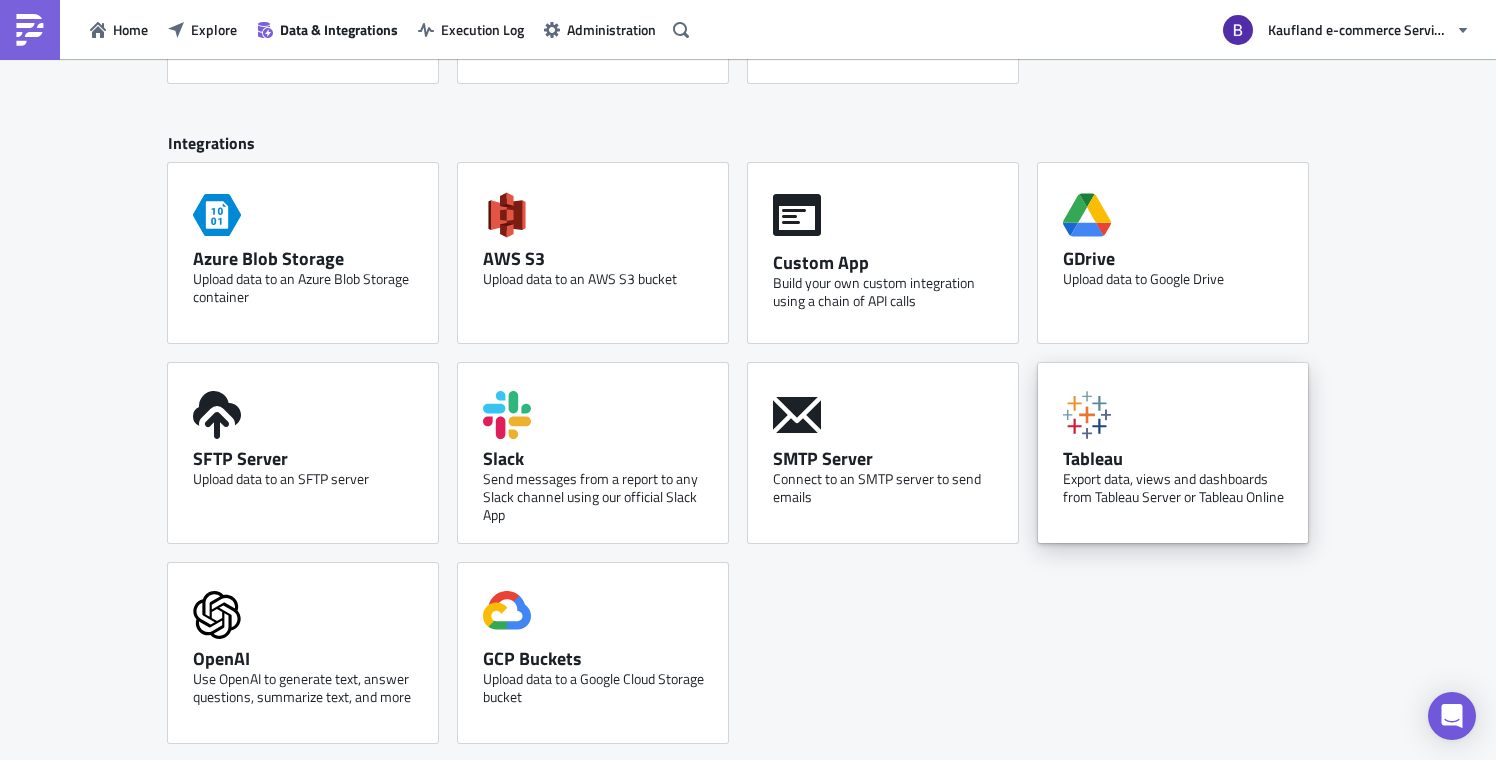click on "Export data, views and dashboards from Tableau Server or Tableau Online" at bounding box center (1178, 488) 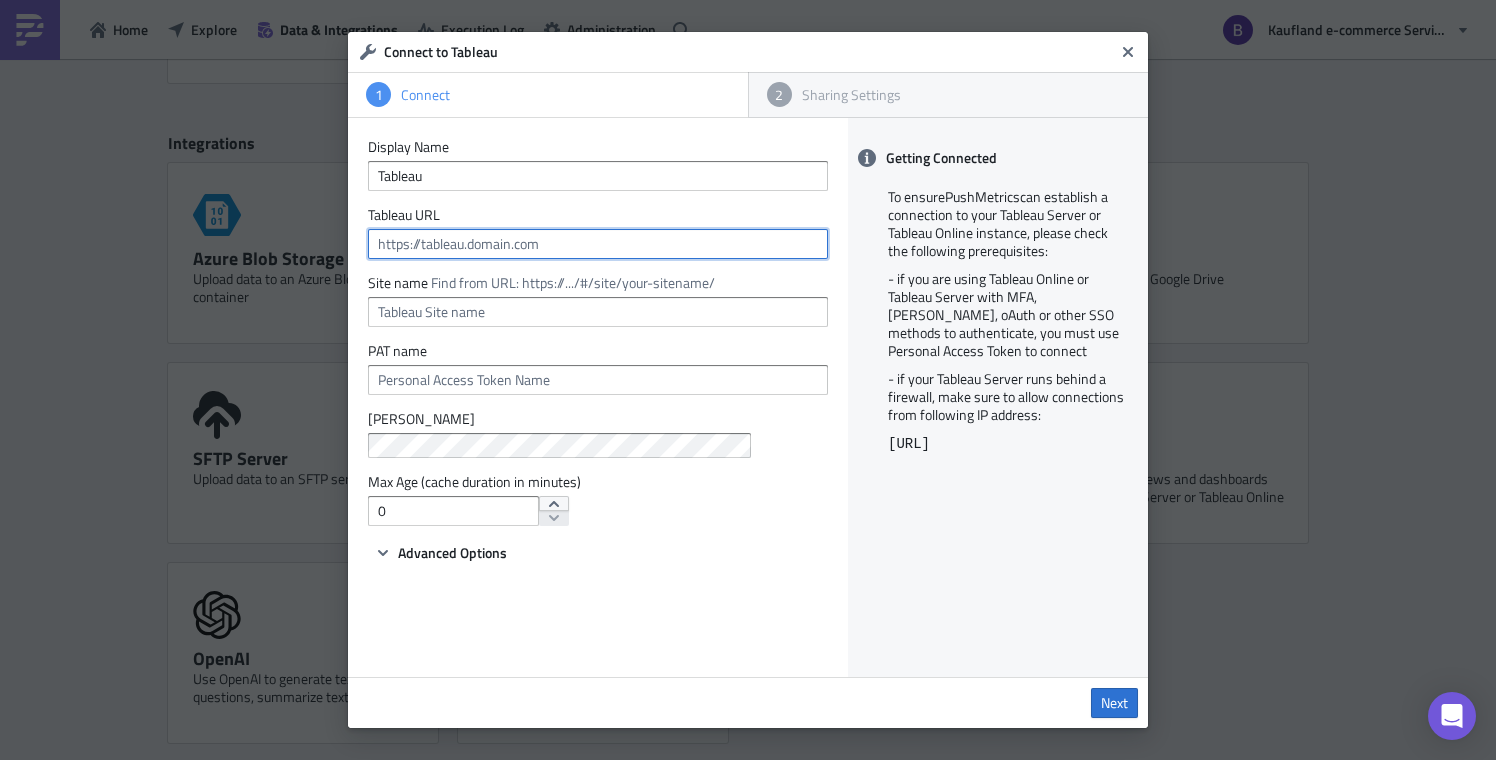 click at bounding box center [598, 244] 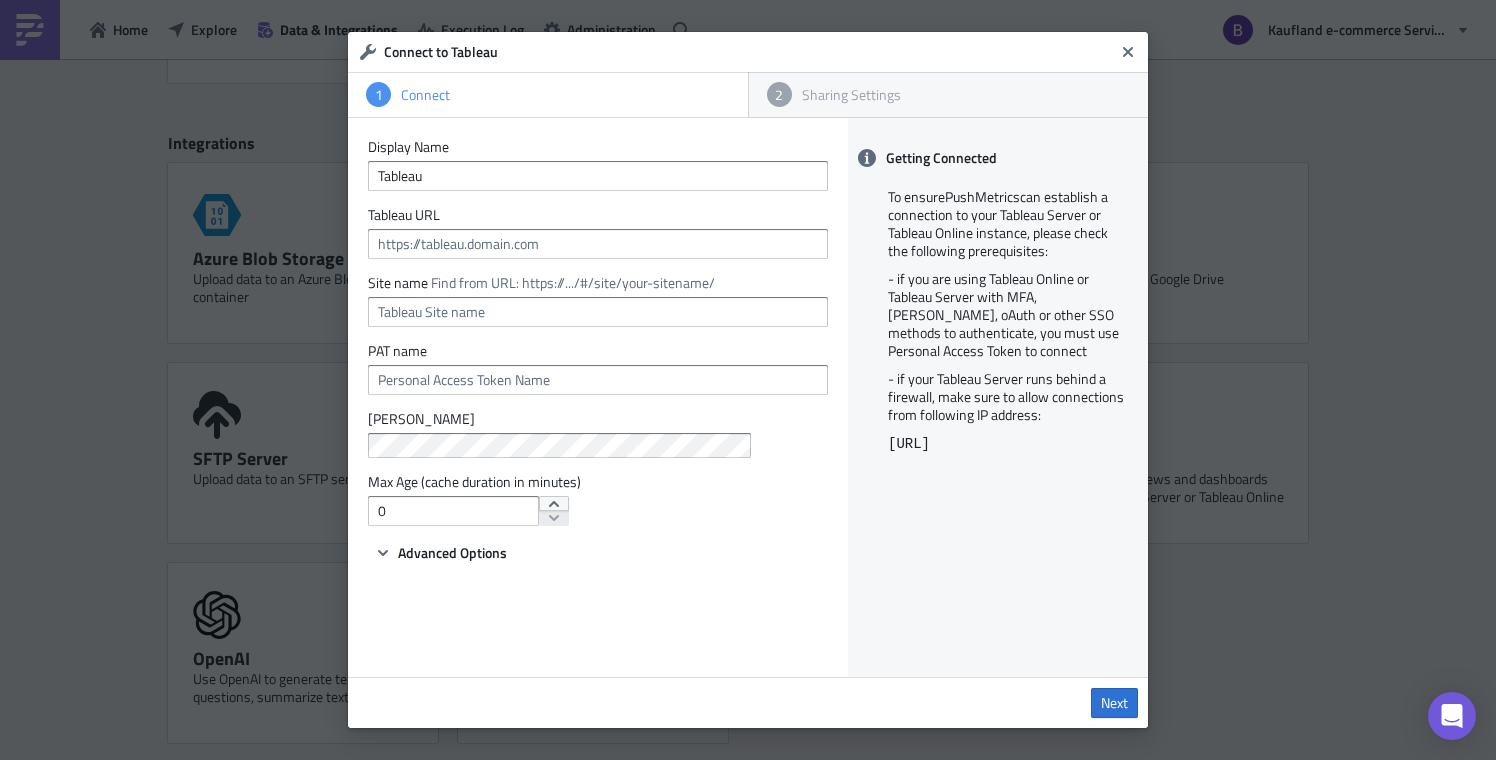 click on "Sharing Settings" at bounding box center (961, 95) 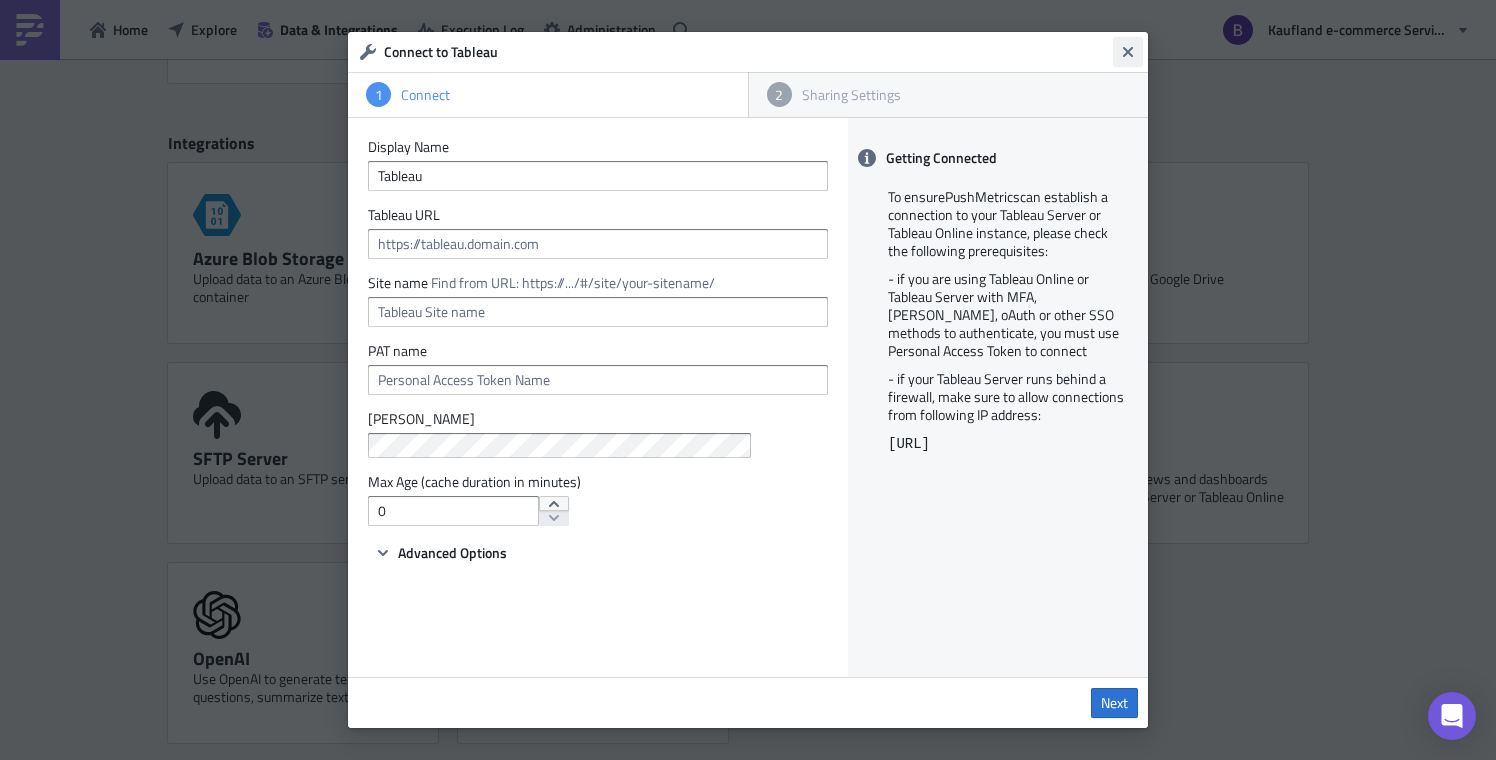 click 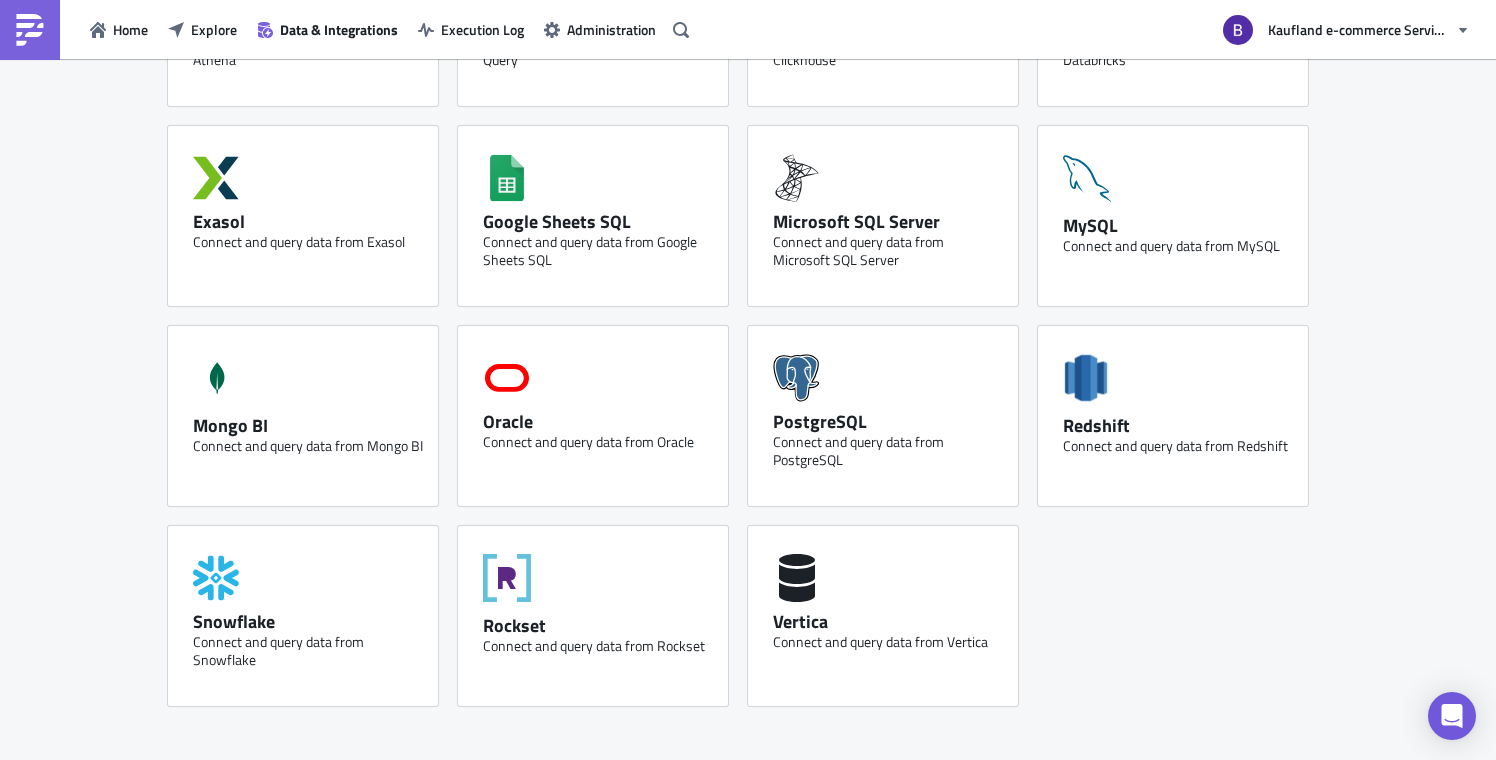 scroll, scrollTop: 0, scrollLeft: 0, axis: both 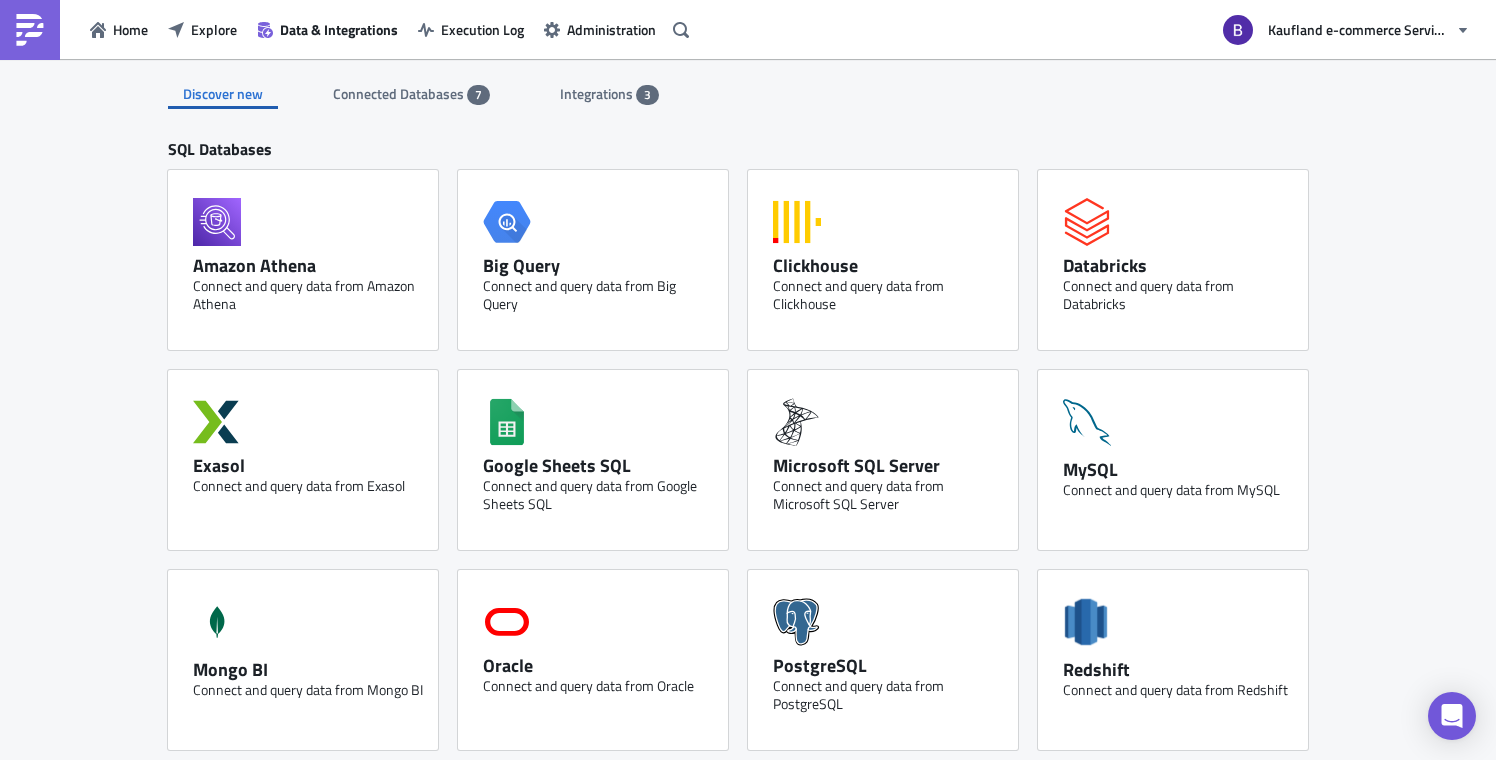 click on "Discover new Connected Databases   7 Integrations   3" at bounding box center (748, 84) 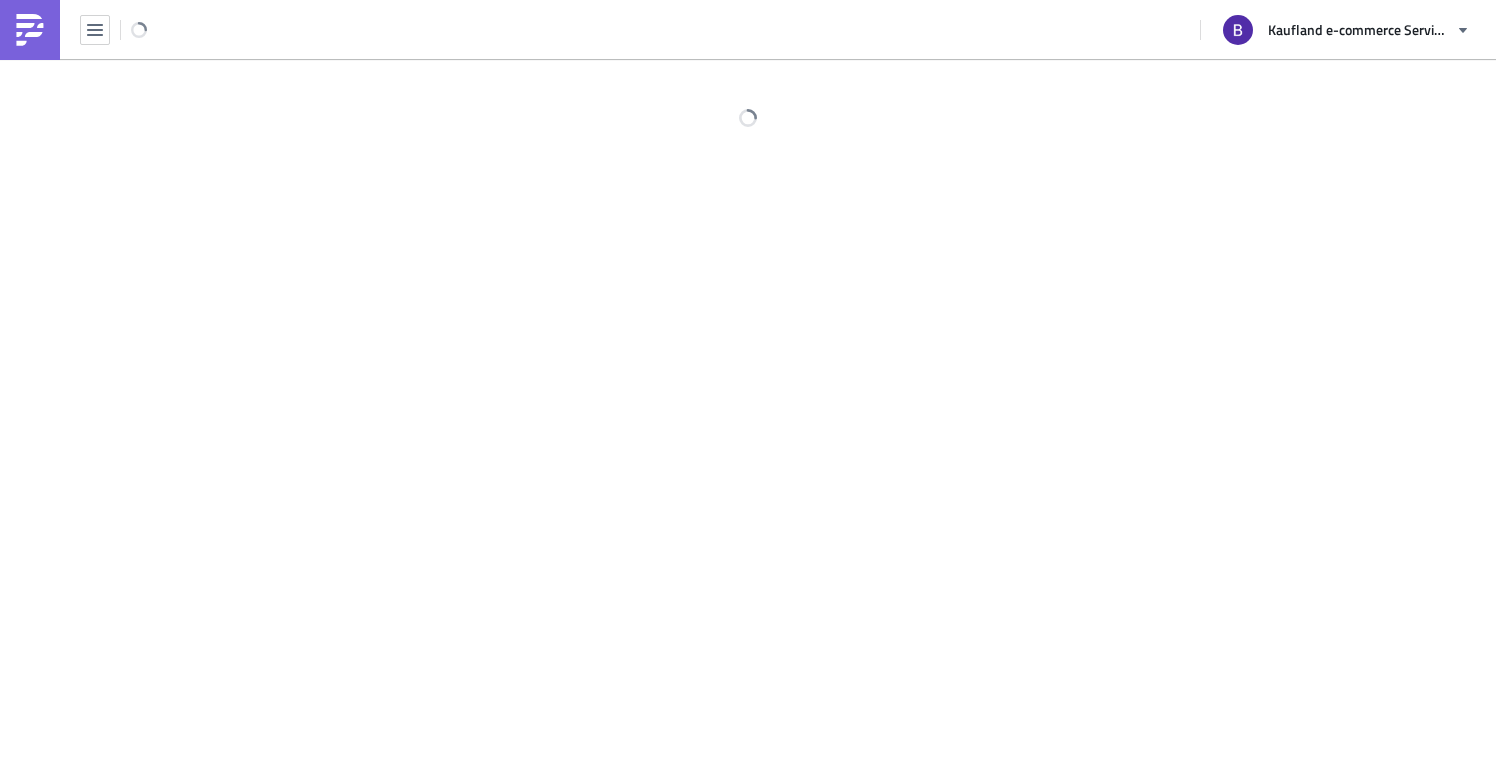 scroll, scrollTop: 0, scrollLeft: 0, axis: both 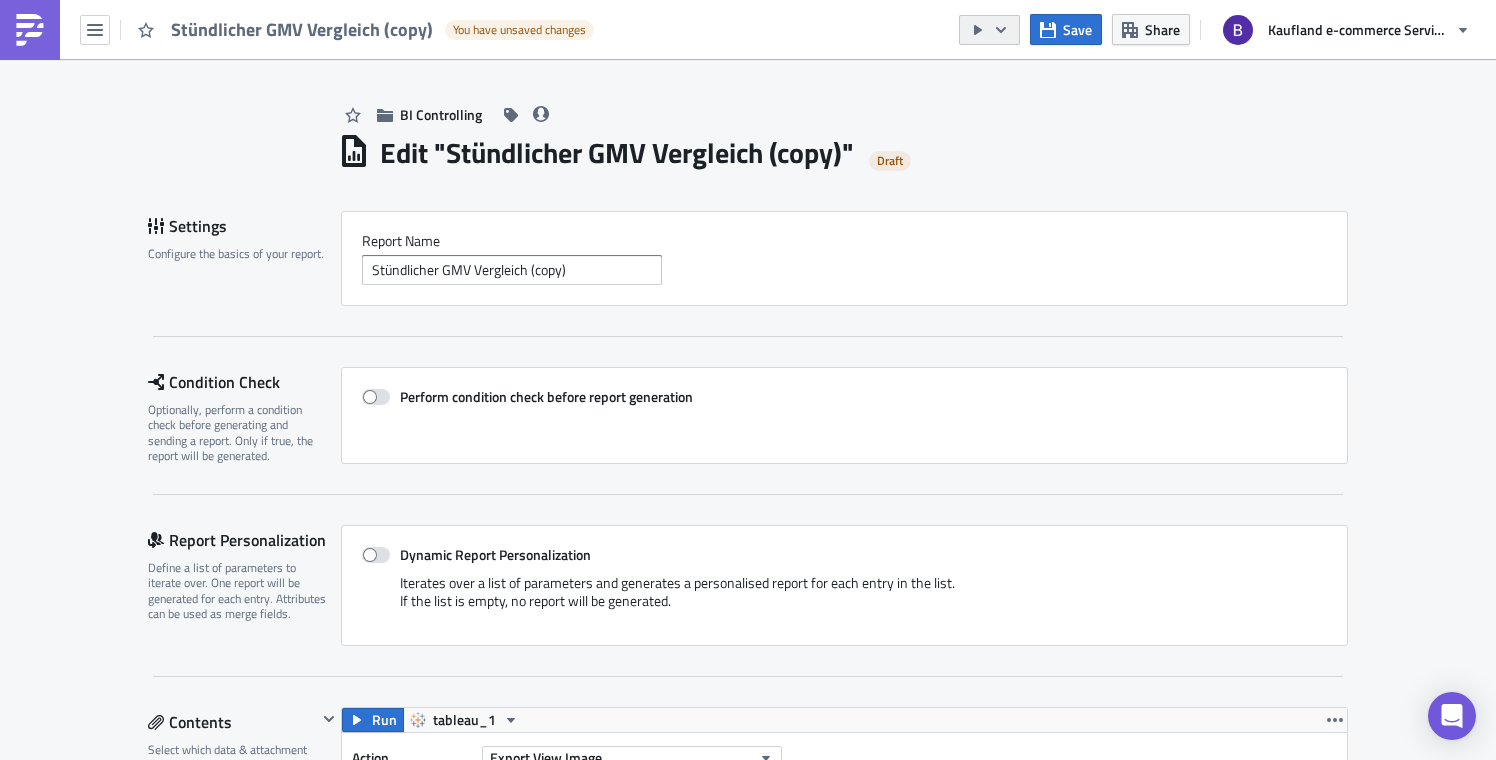 click 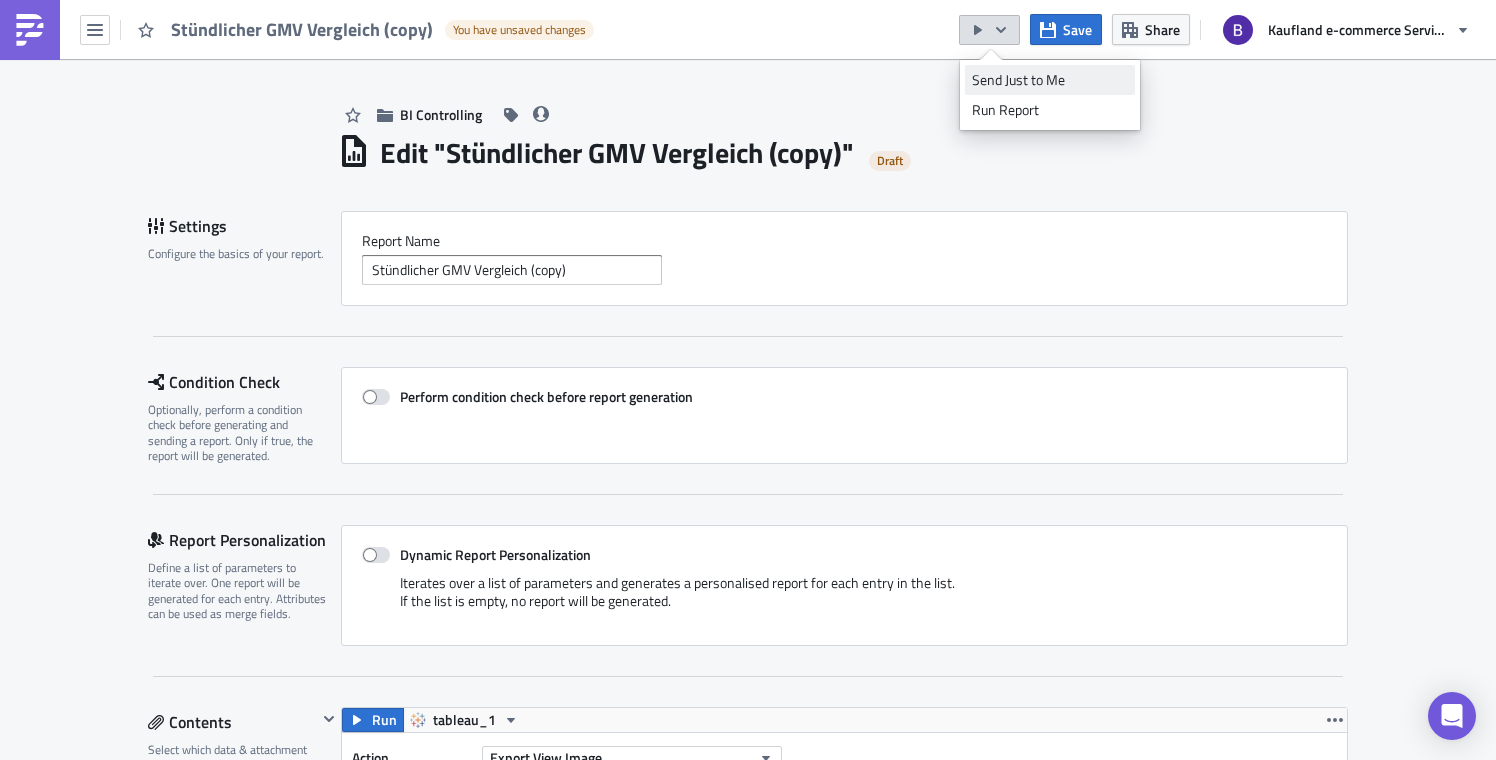 click on "Send Just to Me" at bounding box center (1050, 80) 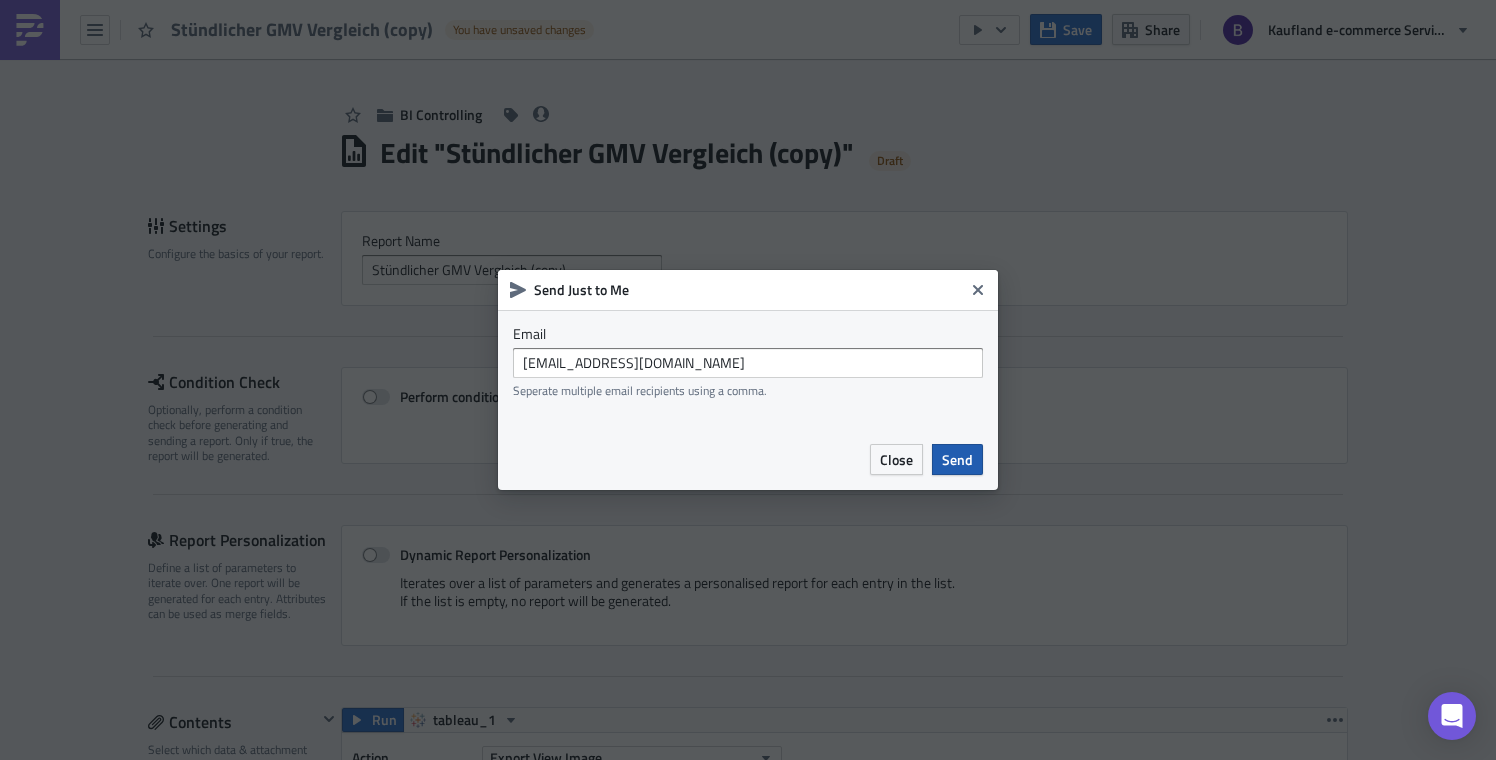 click on "Send" at bounding box center (957, 459) 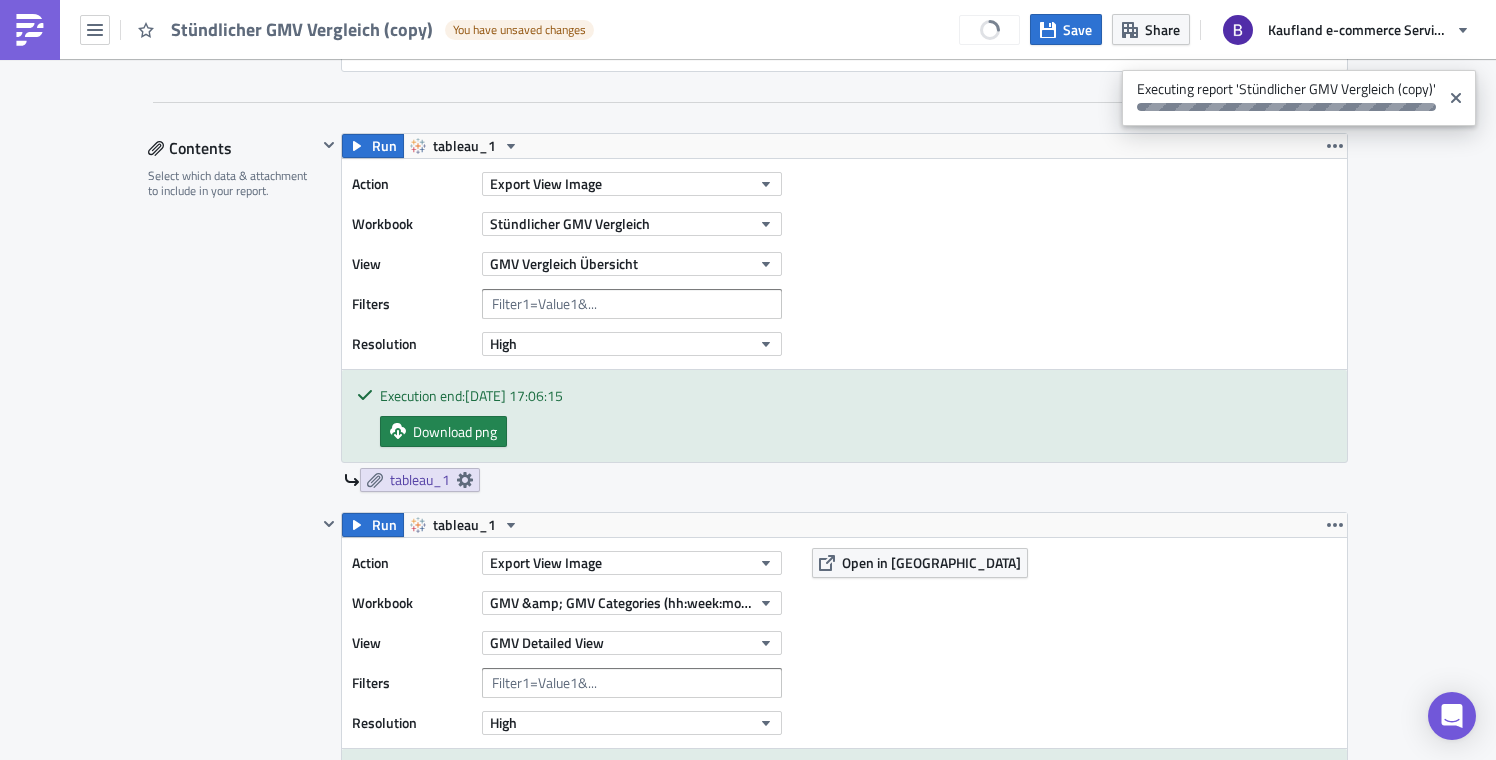 scroll, scrollTop: 605, scrollLeft: 0, axis: vertical 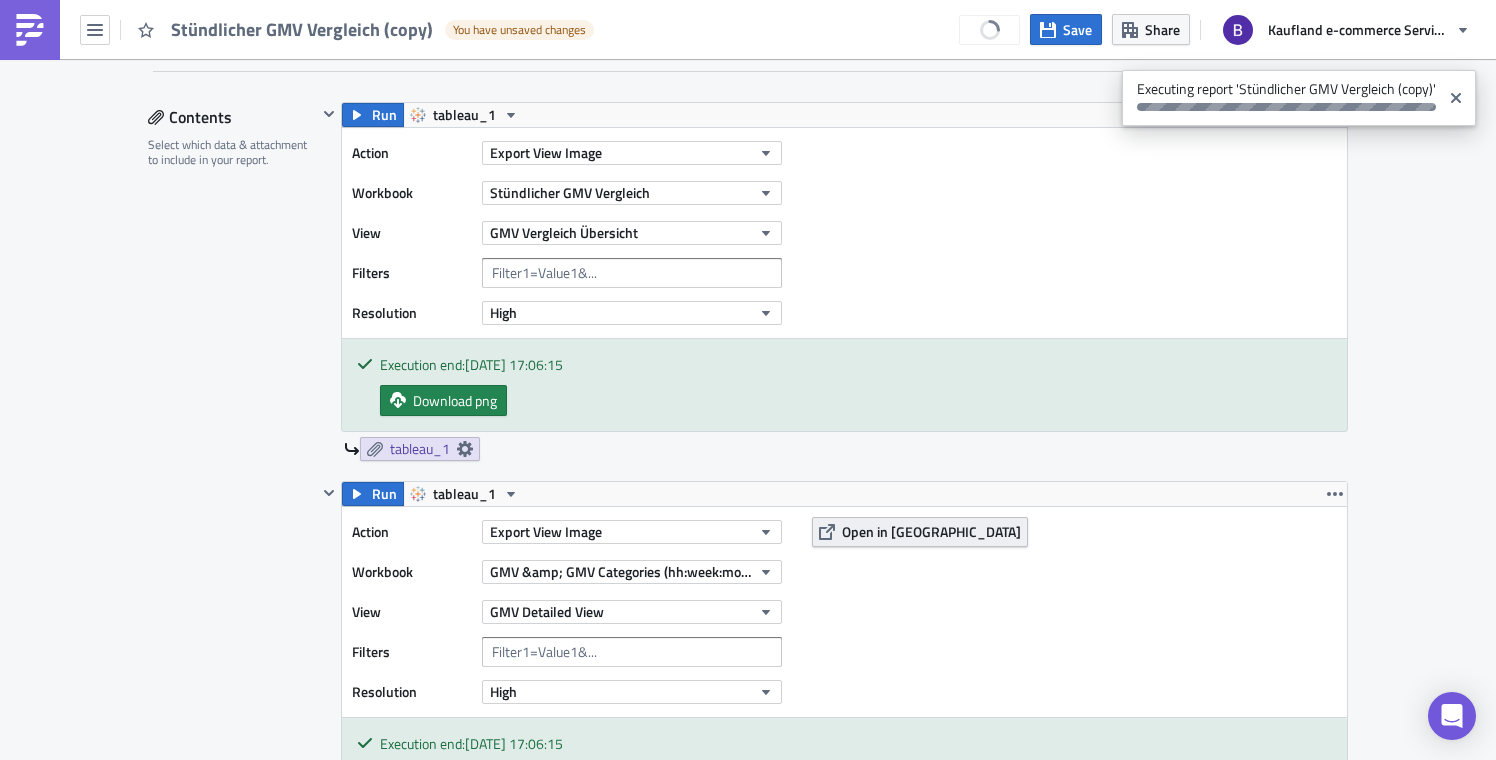 click on "Open in [GEOGRAPHIC_DATA]" at bounding box center [931, 531] 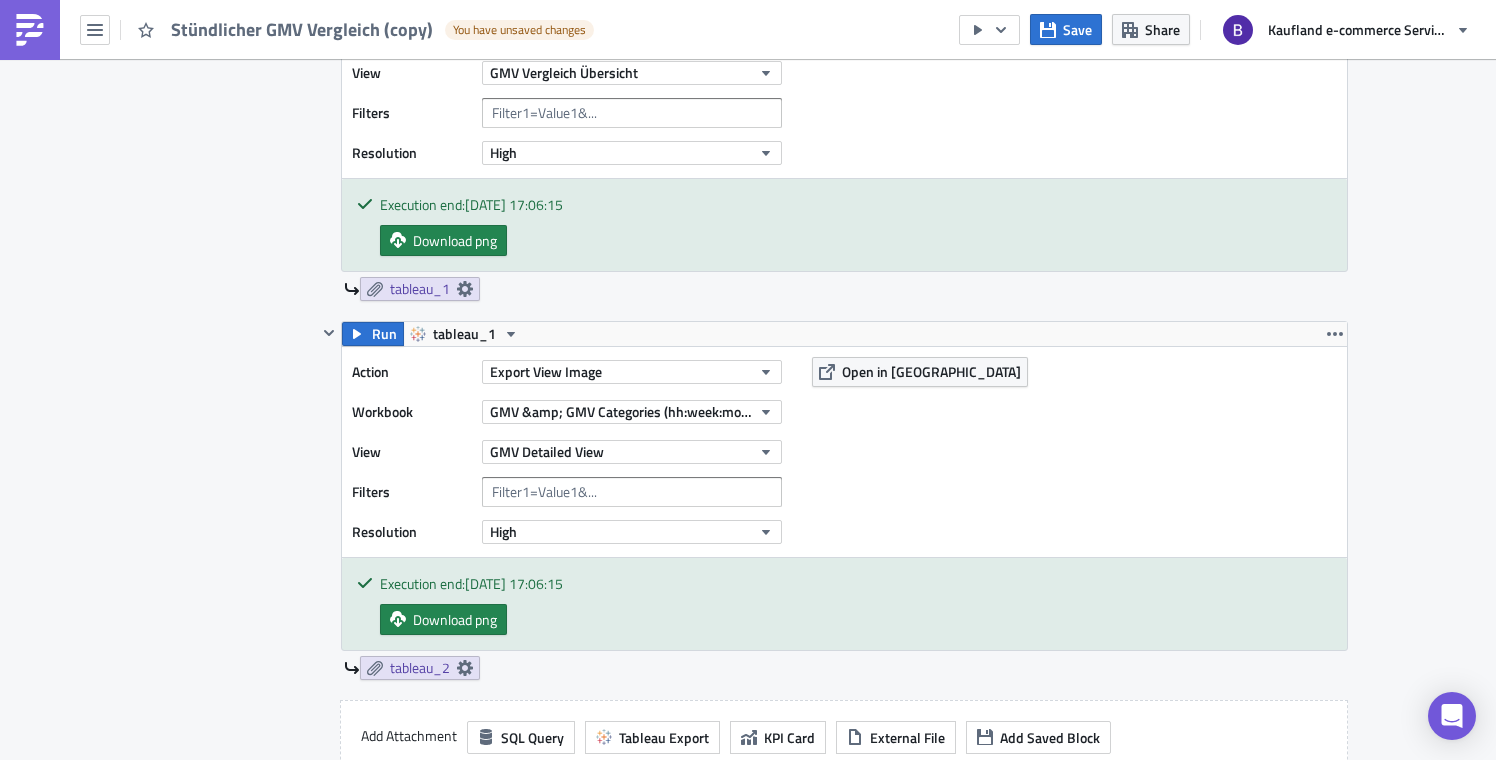 scroll, scrollTop: 858, scrollLeft: 0, axis: vertical 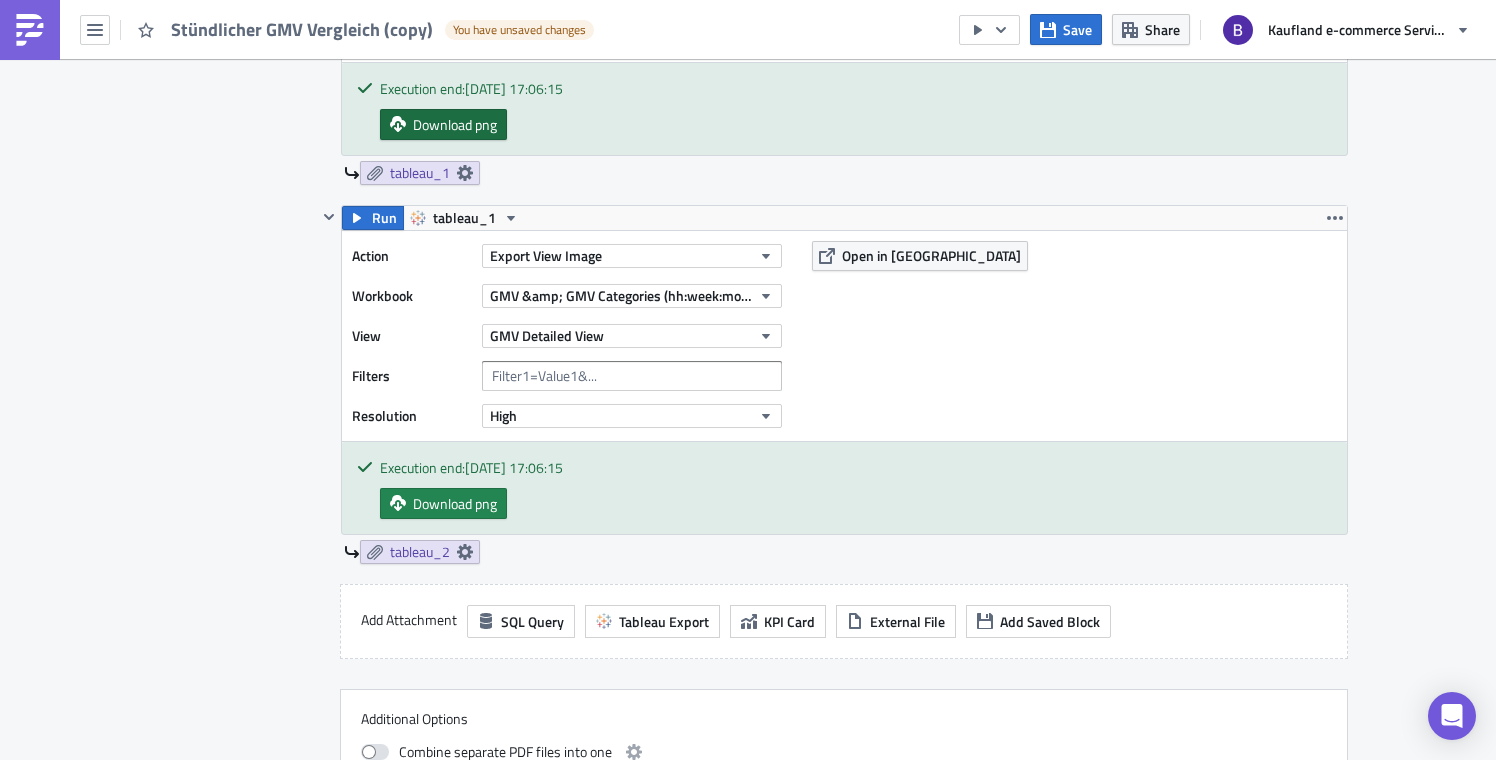 click on "Download png" at bounding box center (455, 124) 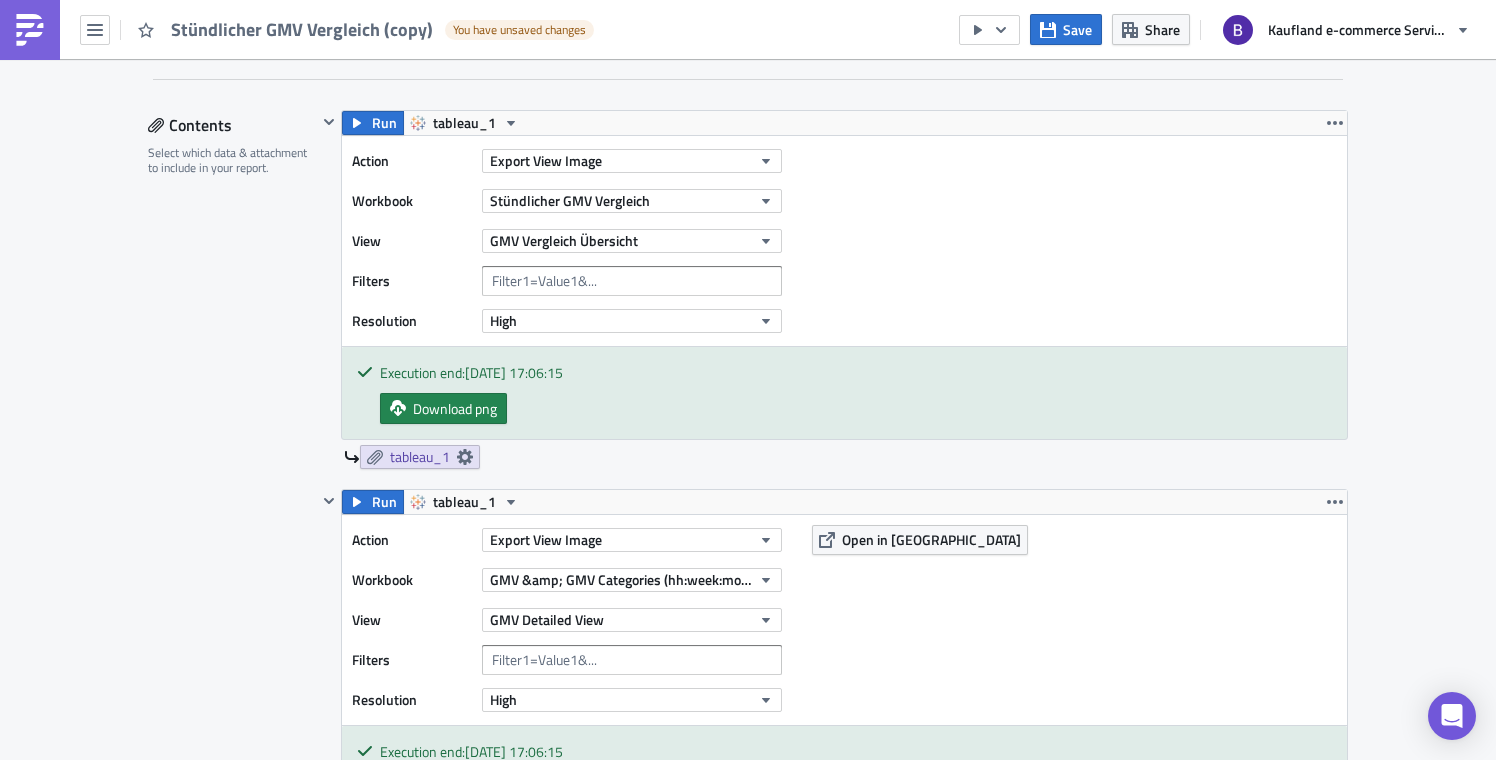 scroll, scrollTop: 623, scrollLeft: 0, axis: vertical 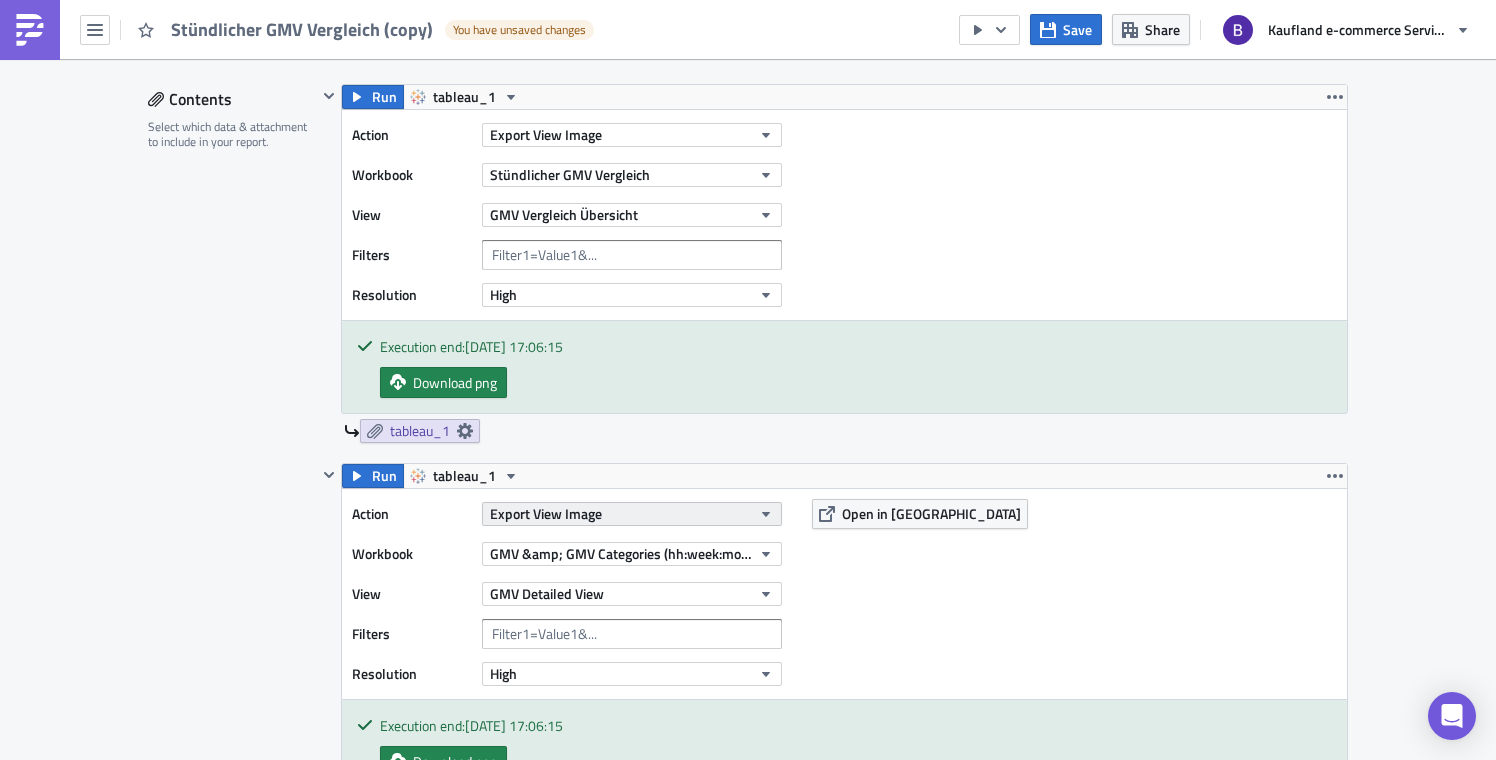 click on "Export View Image" at bounding box center (632, 514) 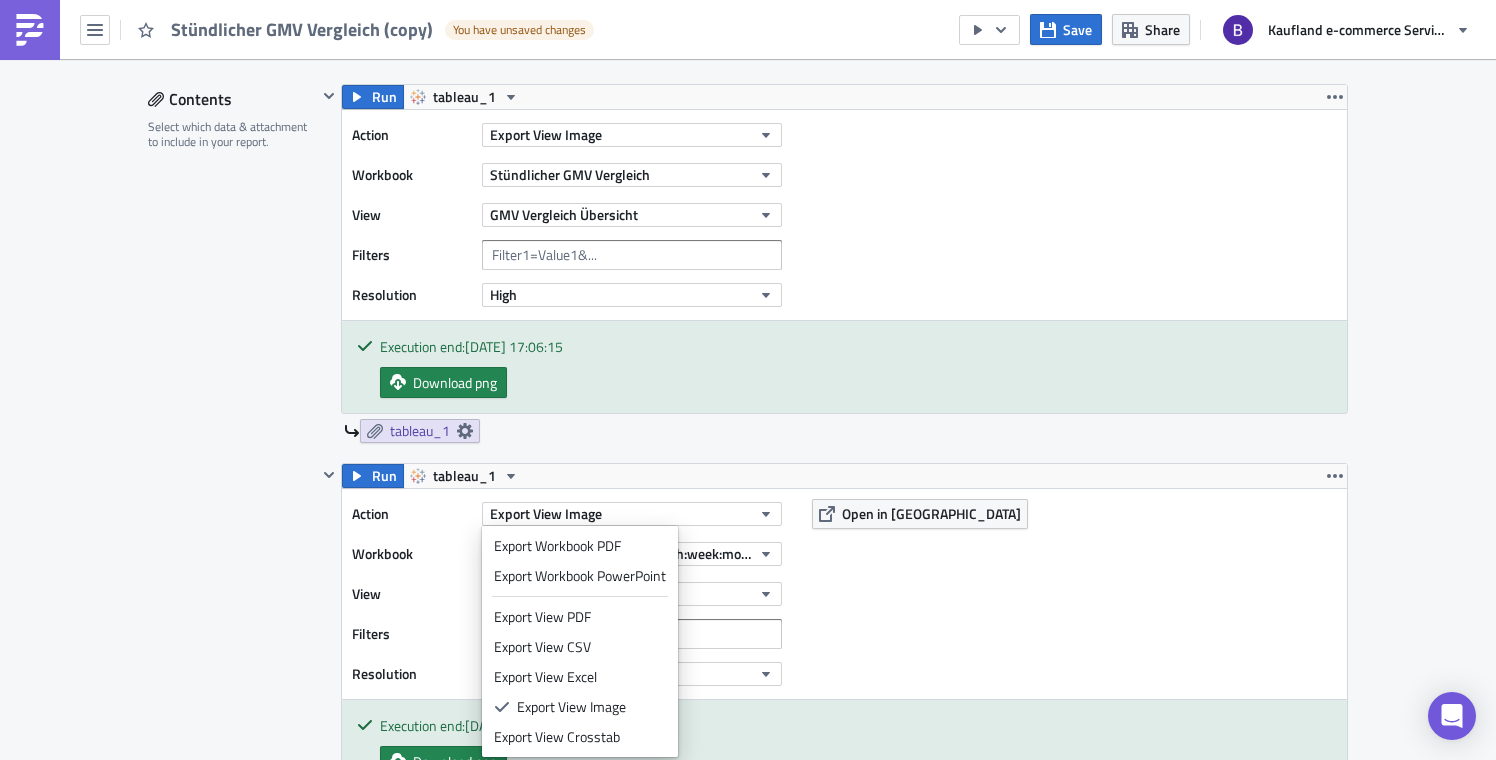 click on "tableau_1" at bounding box center (846, 431) 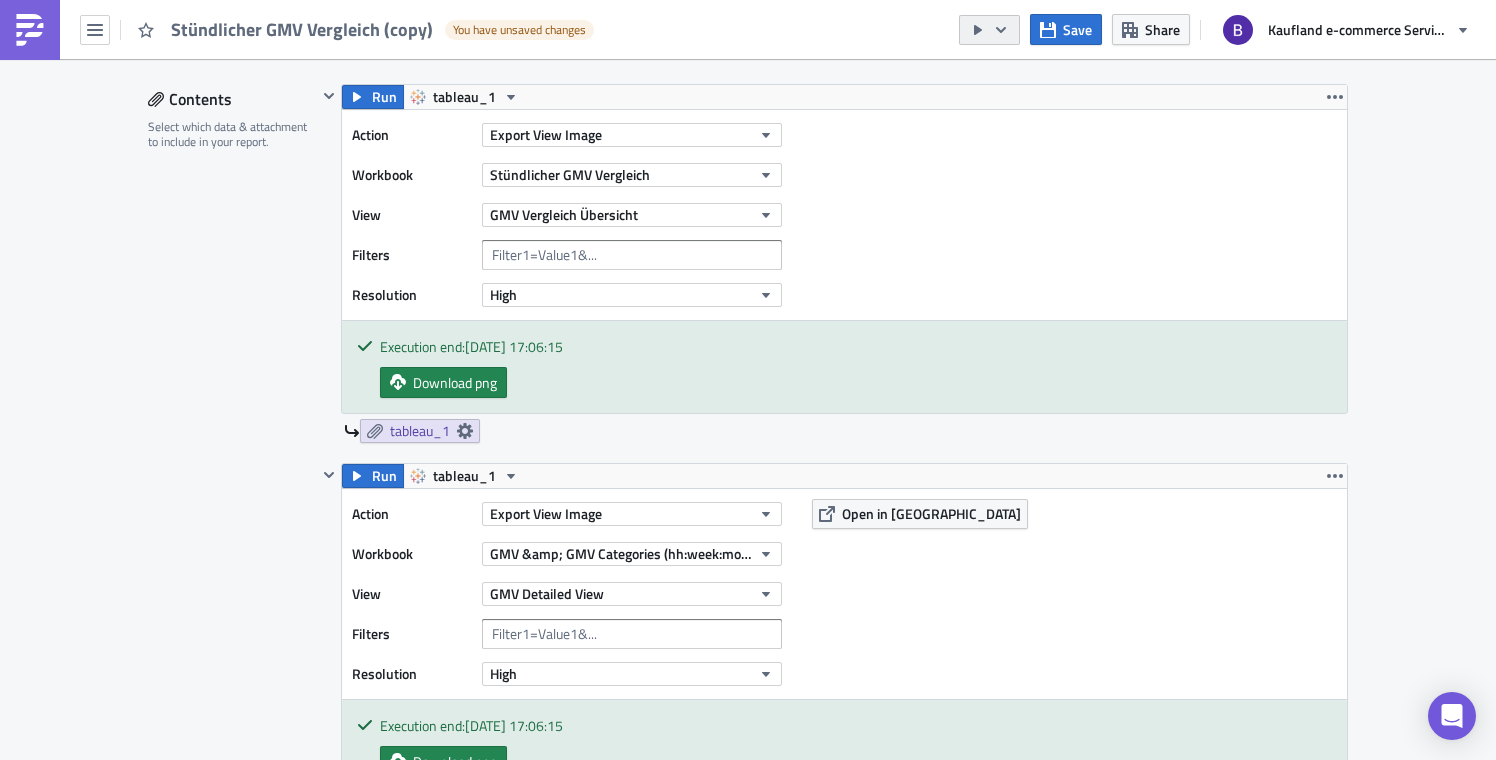 click at bounding box center [989, 30] 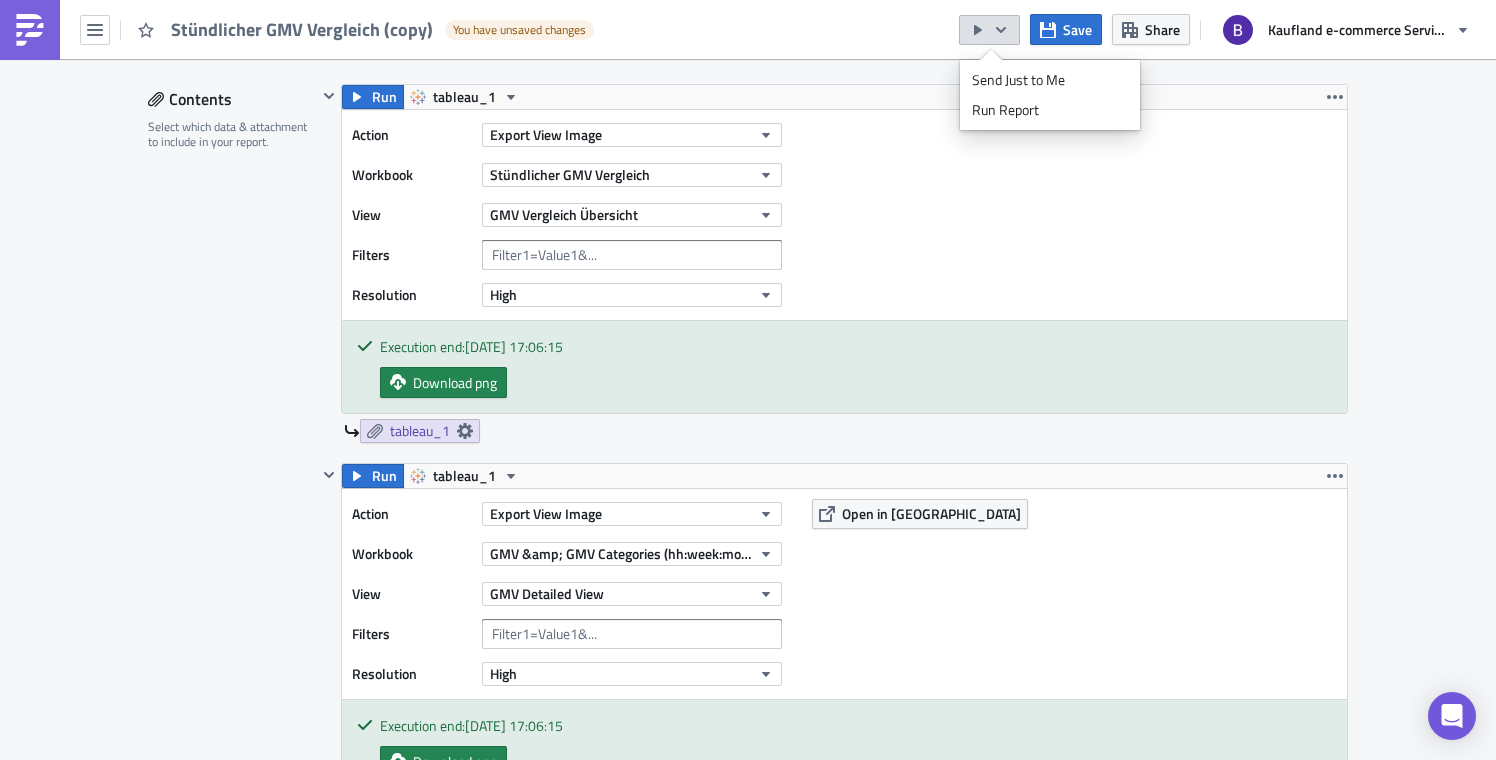 click on "Action   Export View Image Workbook   Stündlicher GMV Vergleich View   GMV Vergleich Übersicht Filters   Resolution   High" at bounding box center (844, 215) 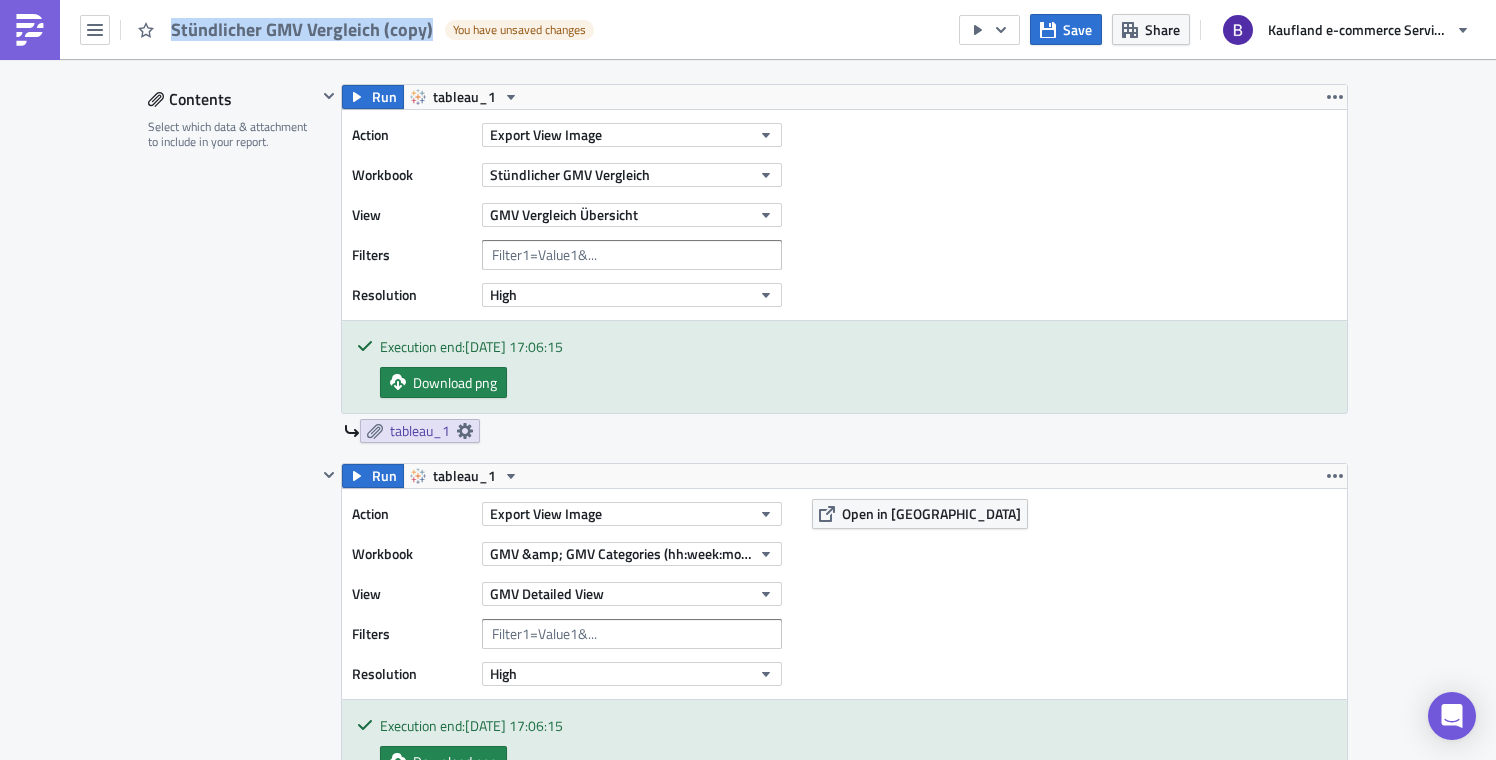 drag, startPoint x: 428, startPoint y: 31, endPoint x: 173, endPoint y: 22, distance: 255.15877 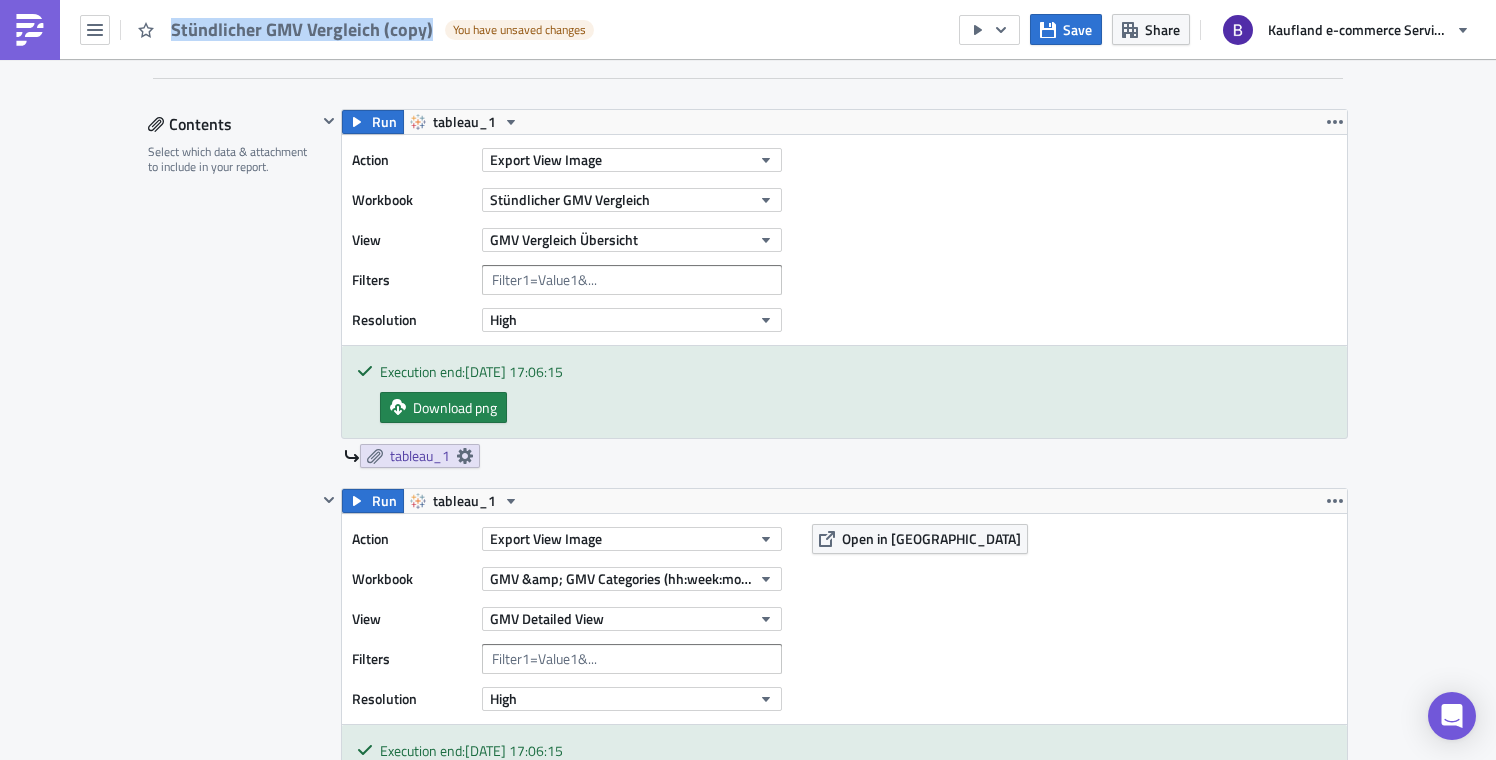 scroll, scrollTop: 544, scrollLeft: 0, axis: vertical 